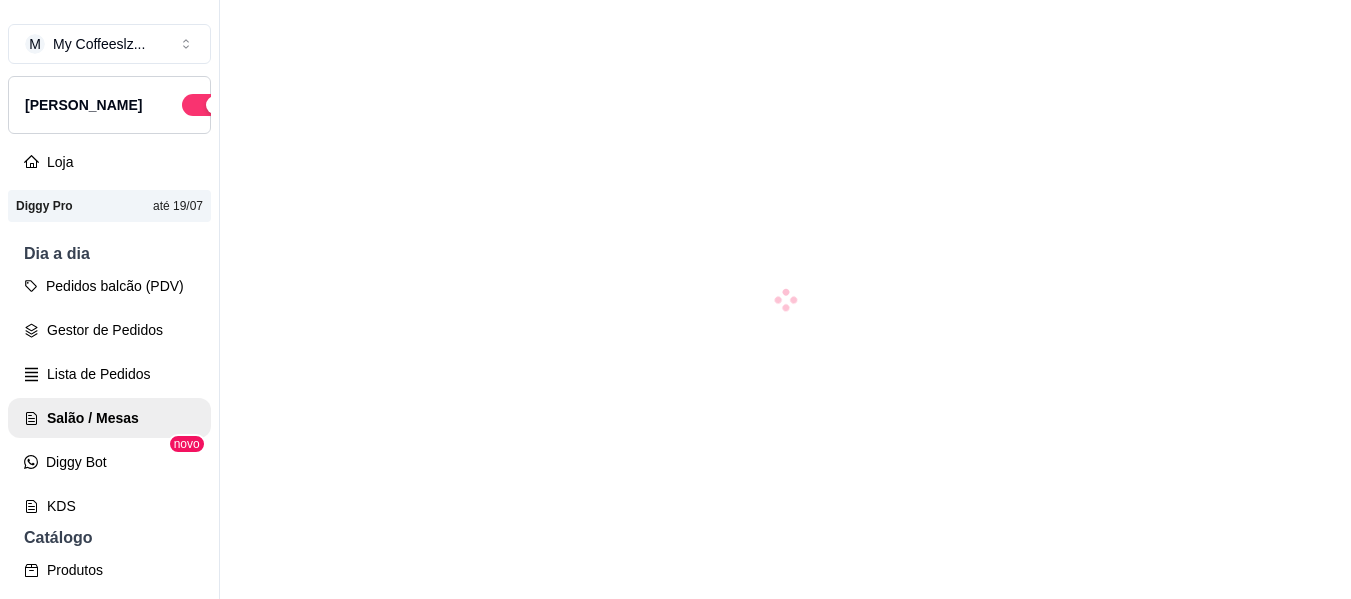 scroll, scrollTop: 0, scrollLeft: 0, axis: both 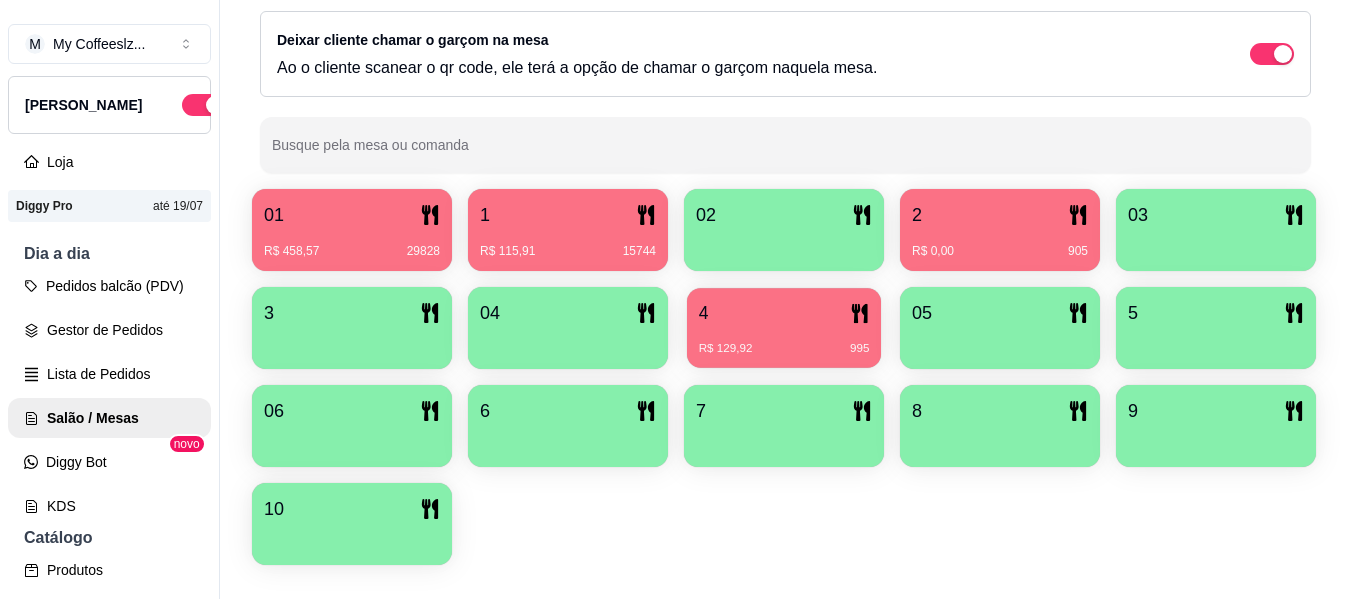 click on "4 R$ 129,92 995" at bounding box center (784, 328) 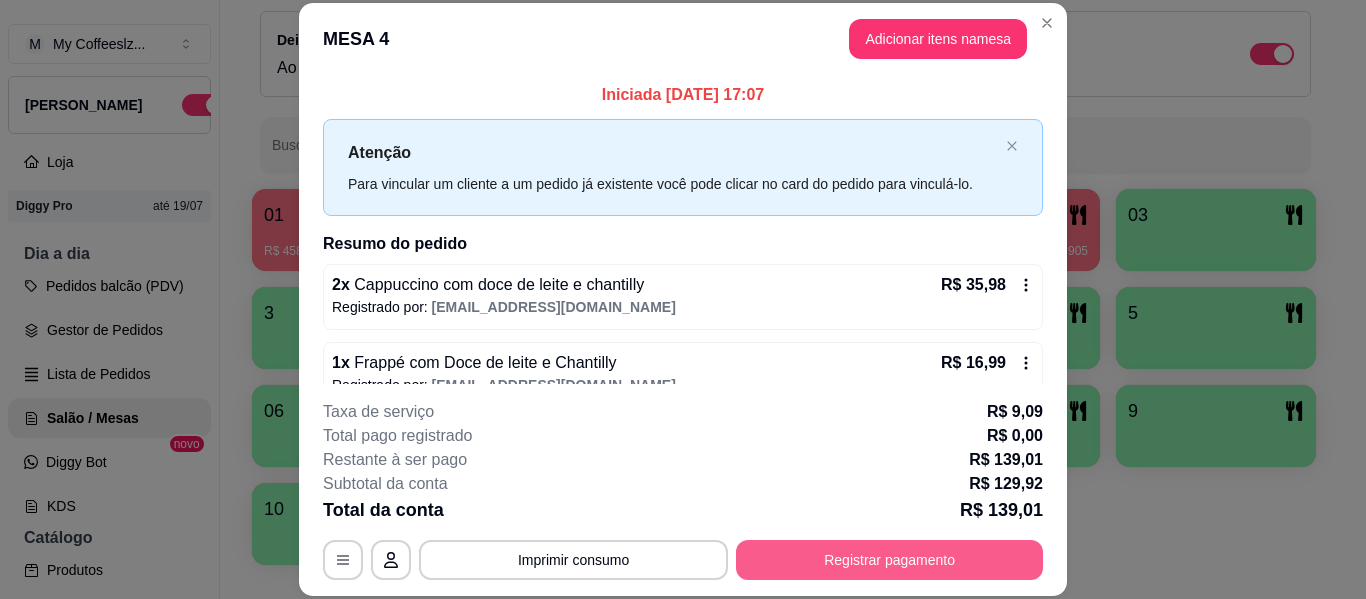 click on "Registrar pagamento" at bounding box center (889, 560) 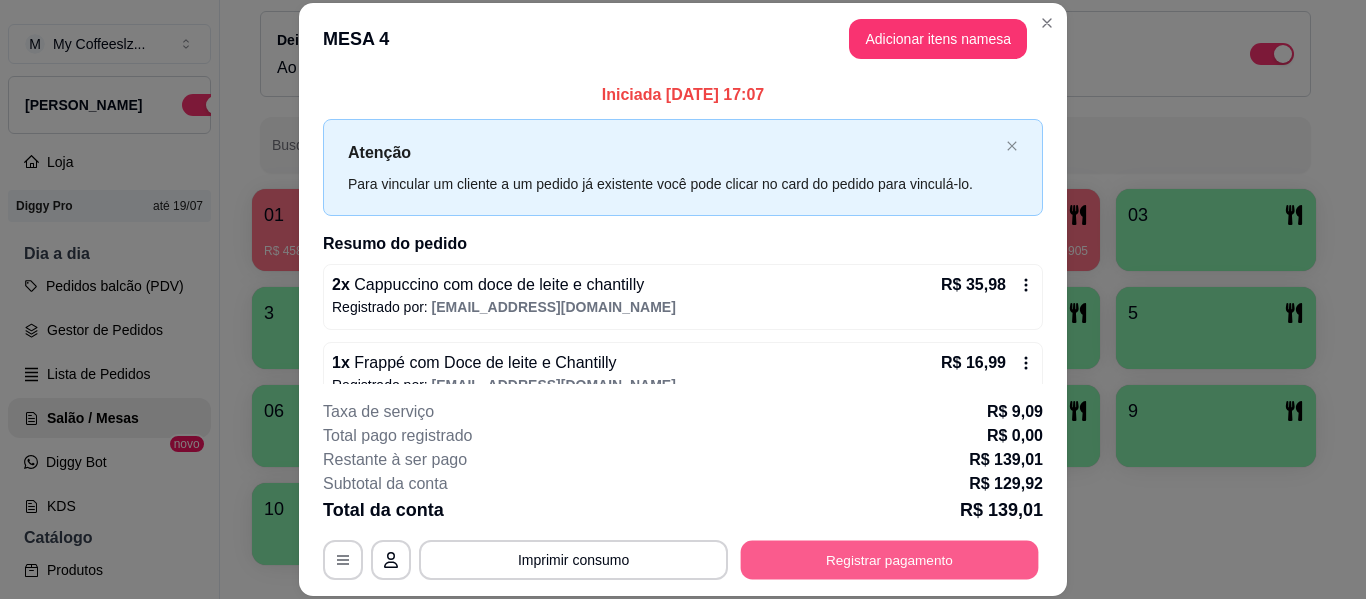 click on "Registrar pagamento" at bounding box center (890, 560) 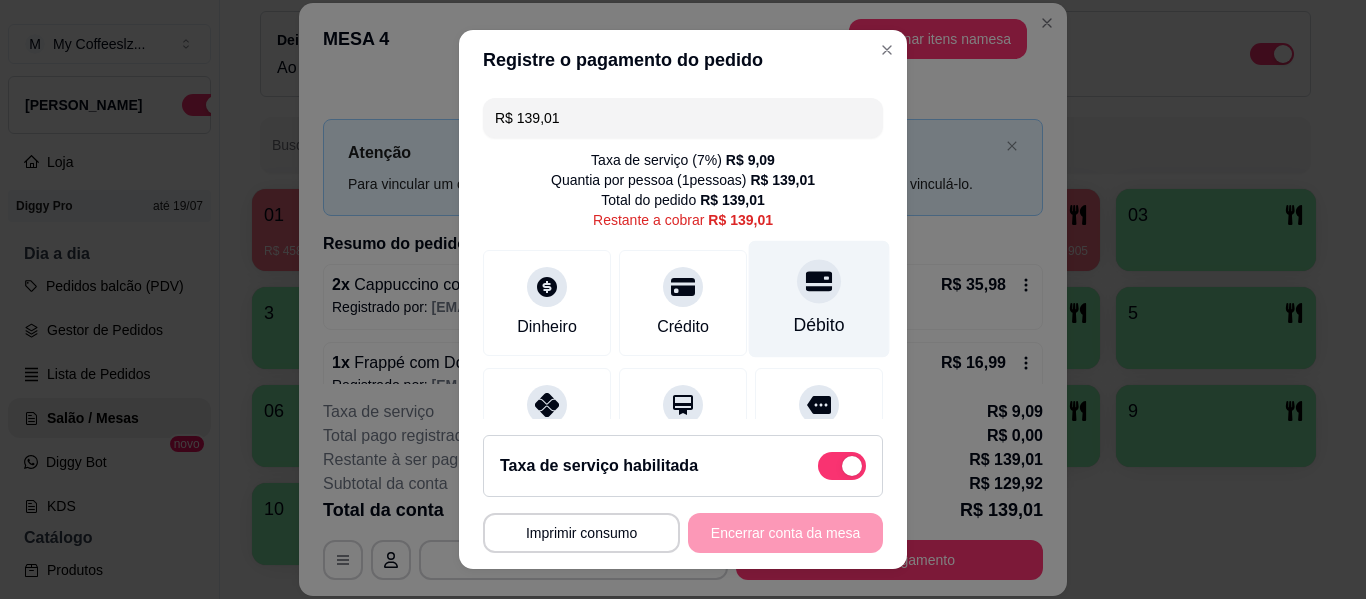 click 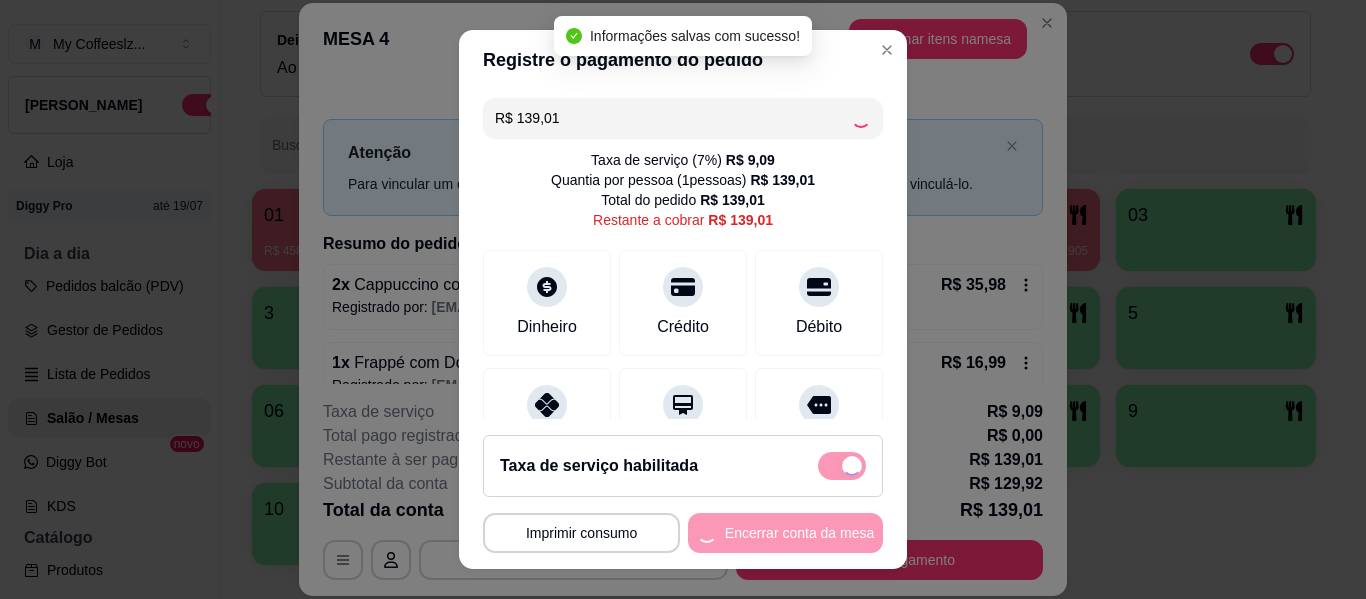 type on "R$ 0,00" 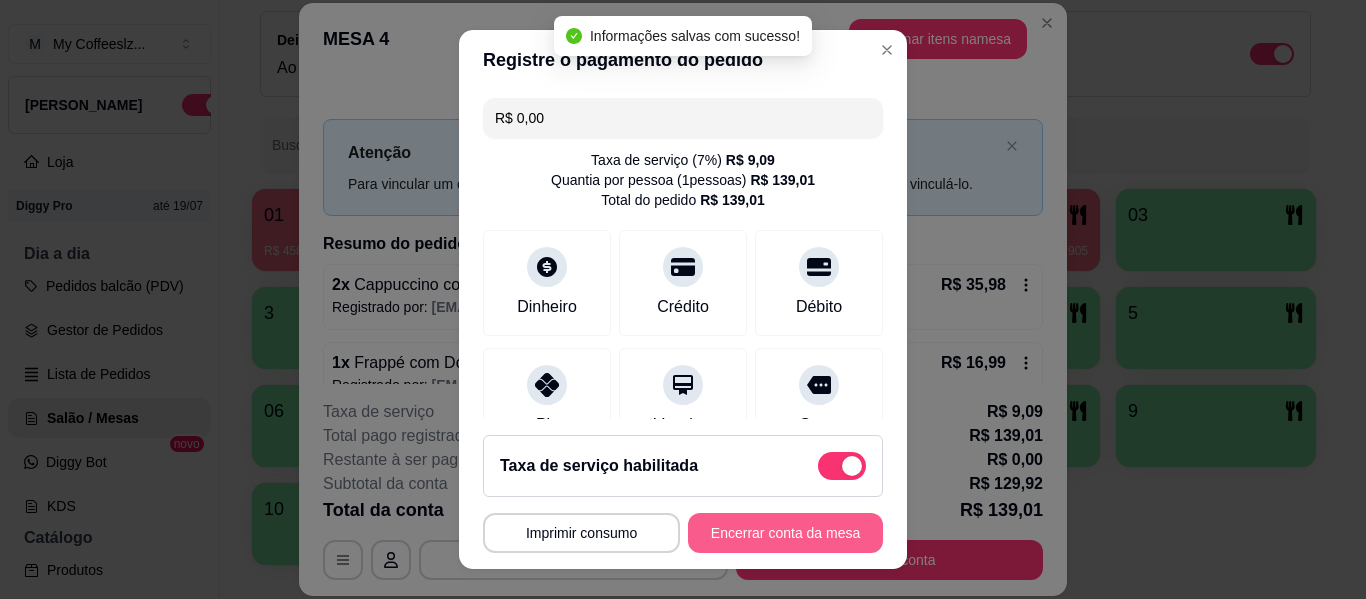 click on "Encerrar conta da mesa" at bounding box center [785, 533] 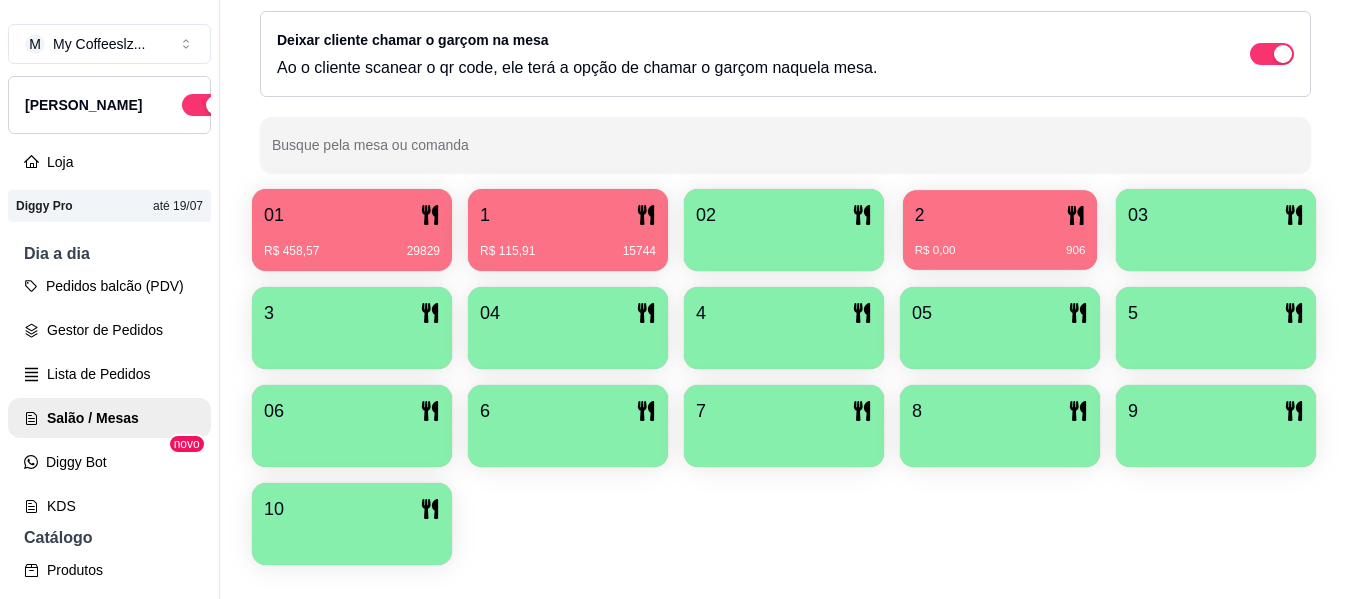 click on "R$ 0,00 906" at bounding box center (1000, 243) 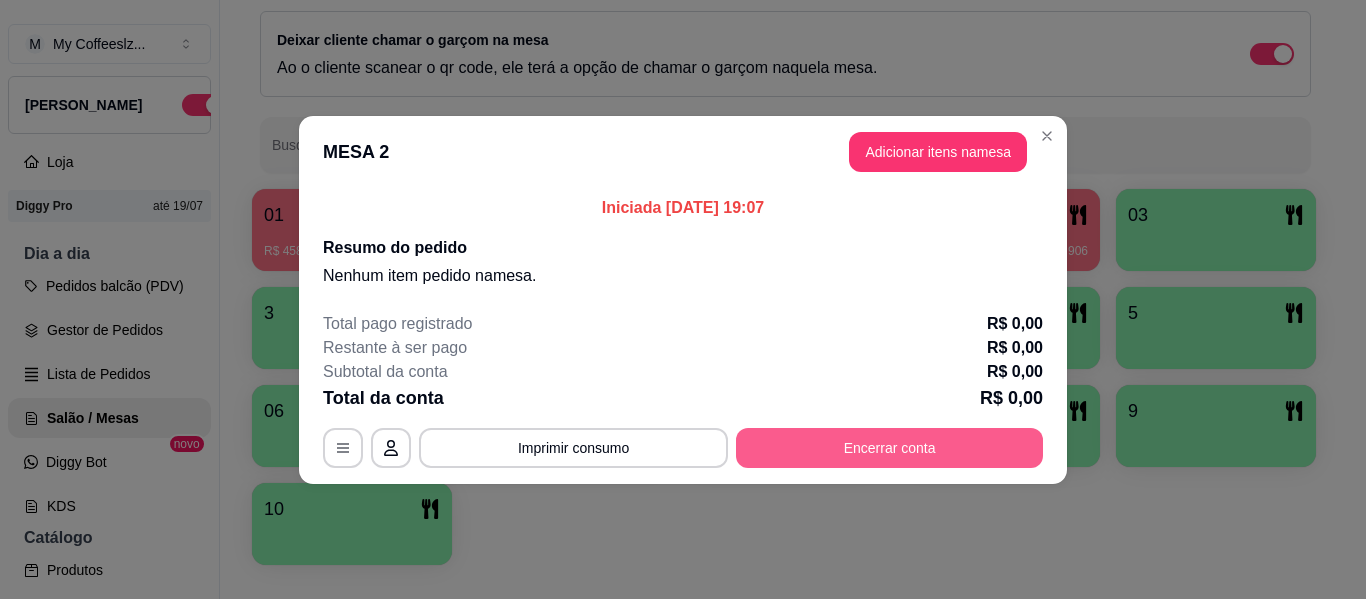 click on "Encerrar conta" at bounding box center (889, 448) 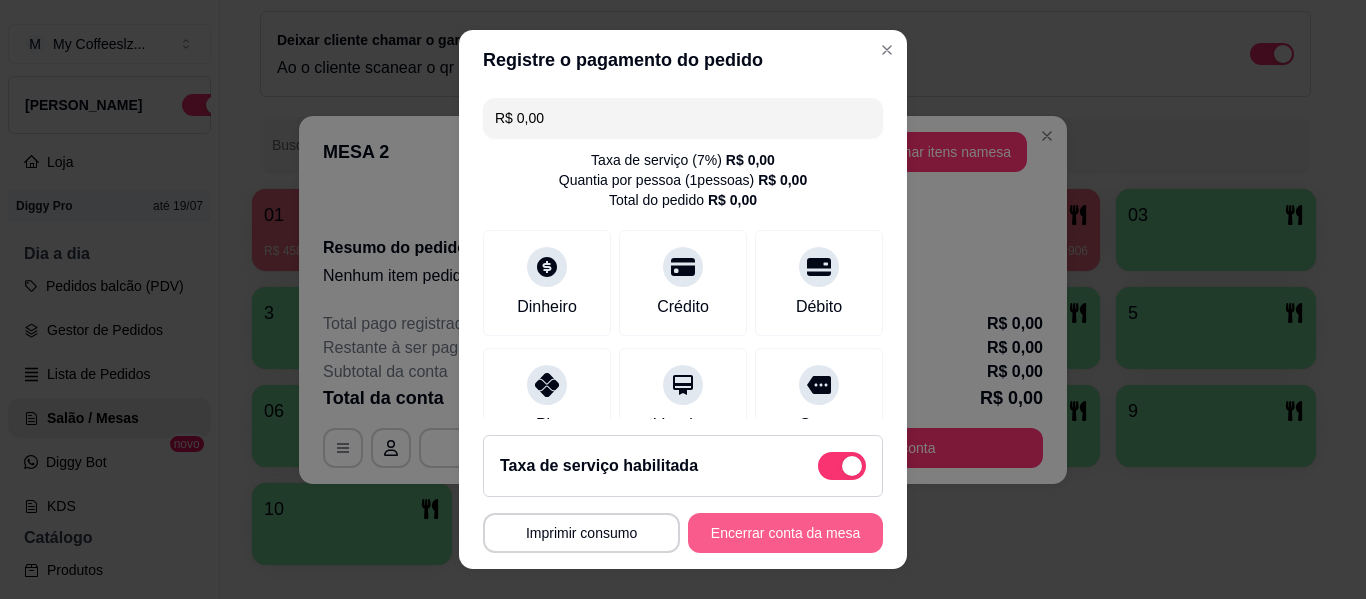 click on "Encerrar conta da mesa" at bounding box center [785, 533] 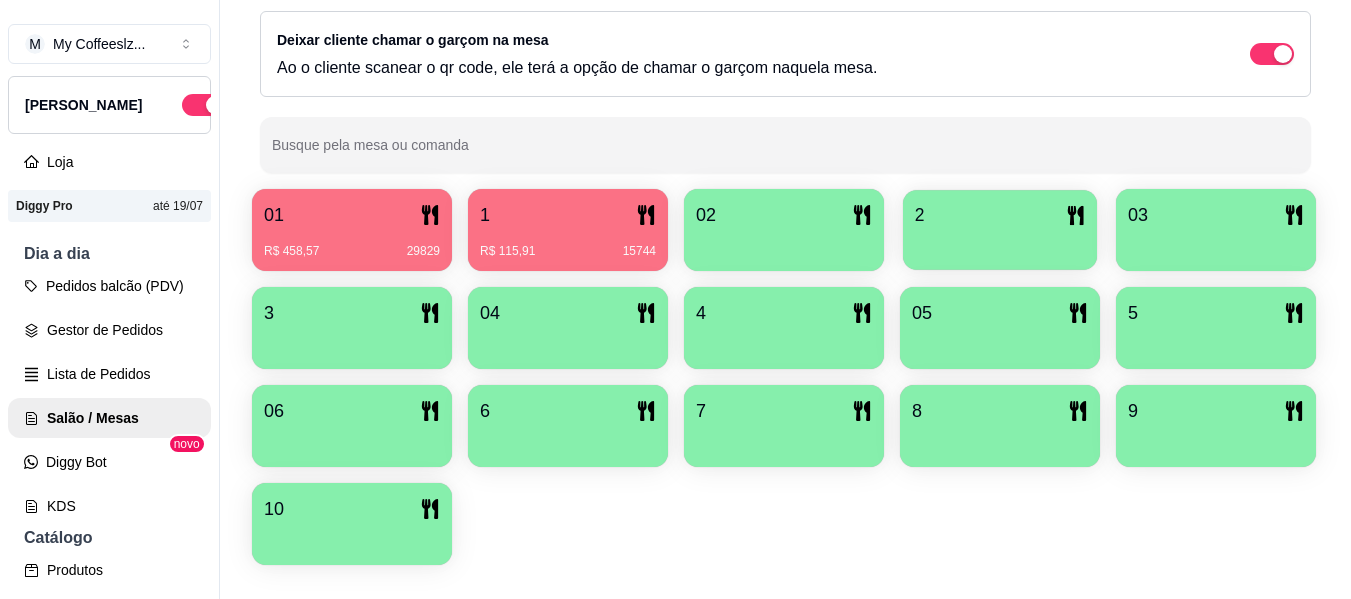 click on "2" at bounding box center (1000, 215) 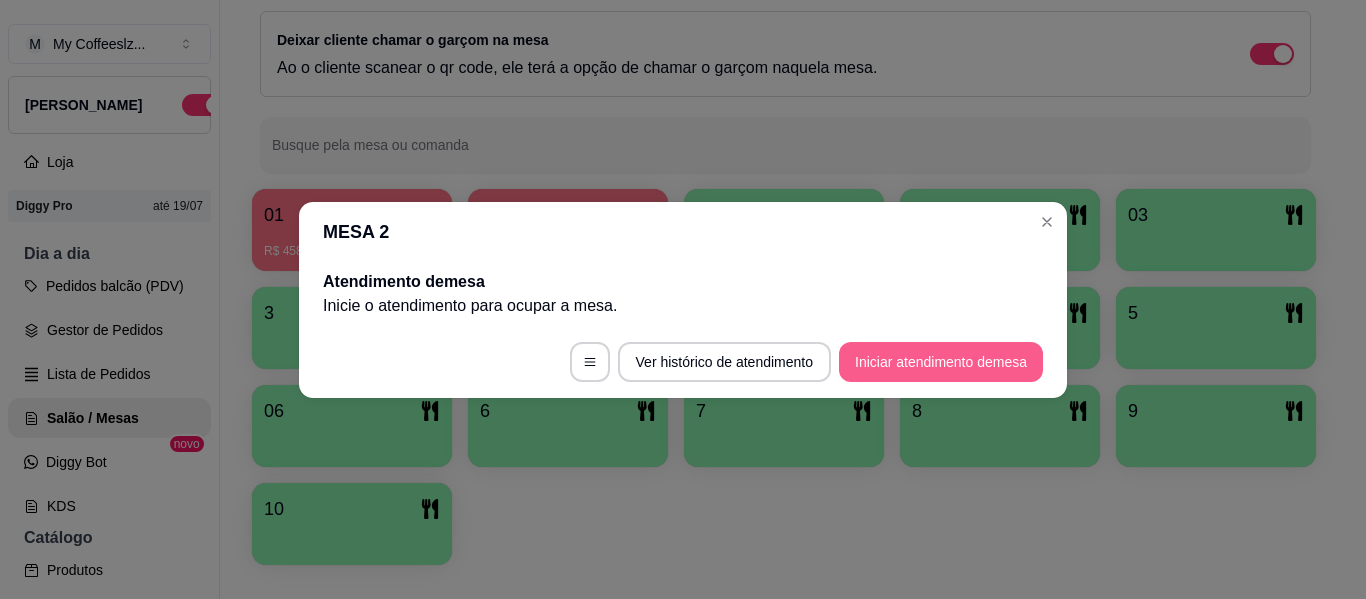 click on "Iniciar atendimento de  mesa" at bounding box center (941, 362) 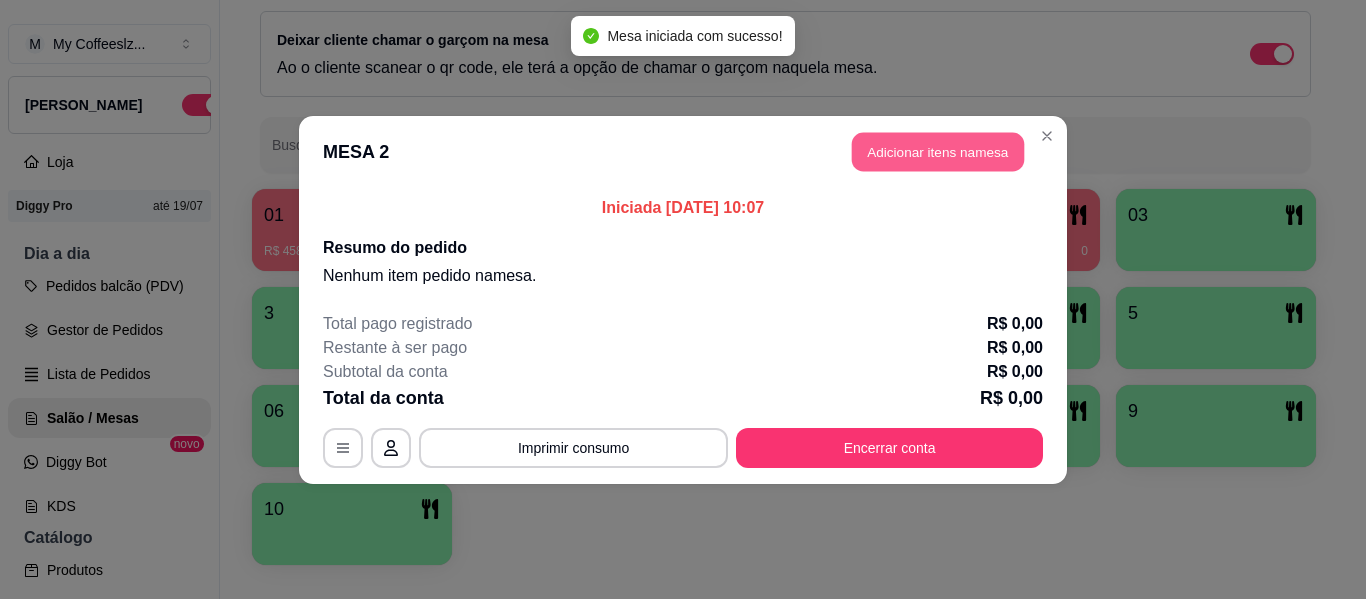 click on "Adicionar itens na  mesa" at bounding box center [938, 151] 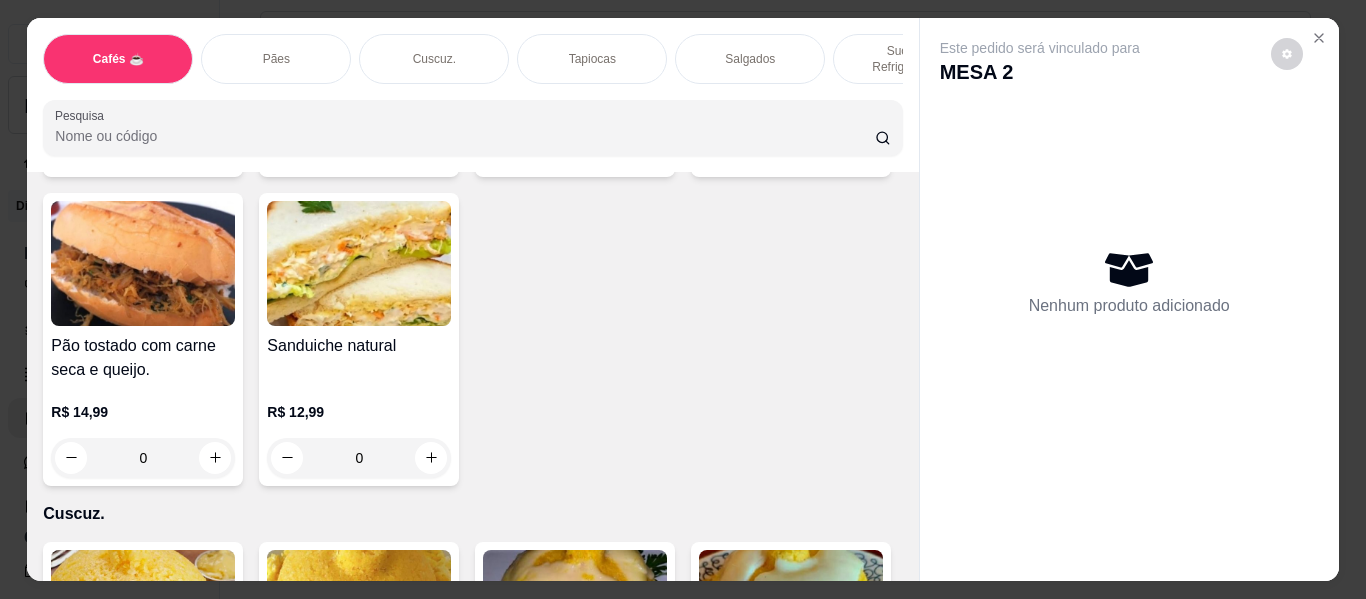 scroll, scrollTop: 3600, scrollLeft: 0, axis: vertical 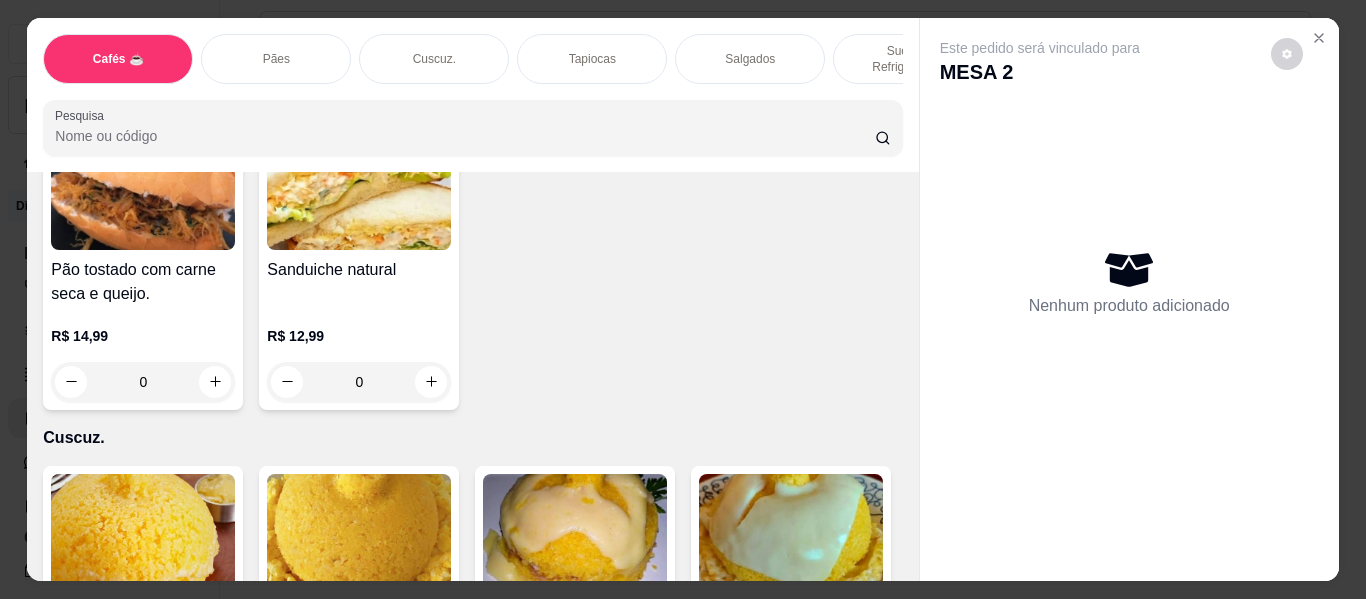 click 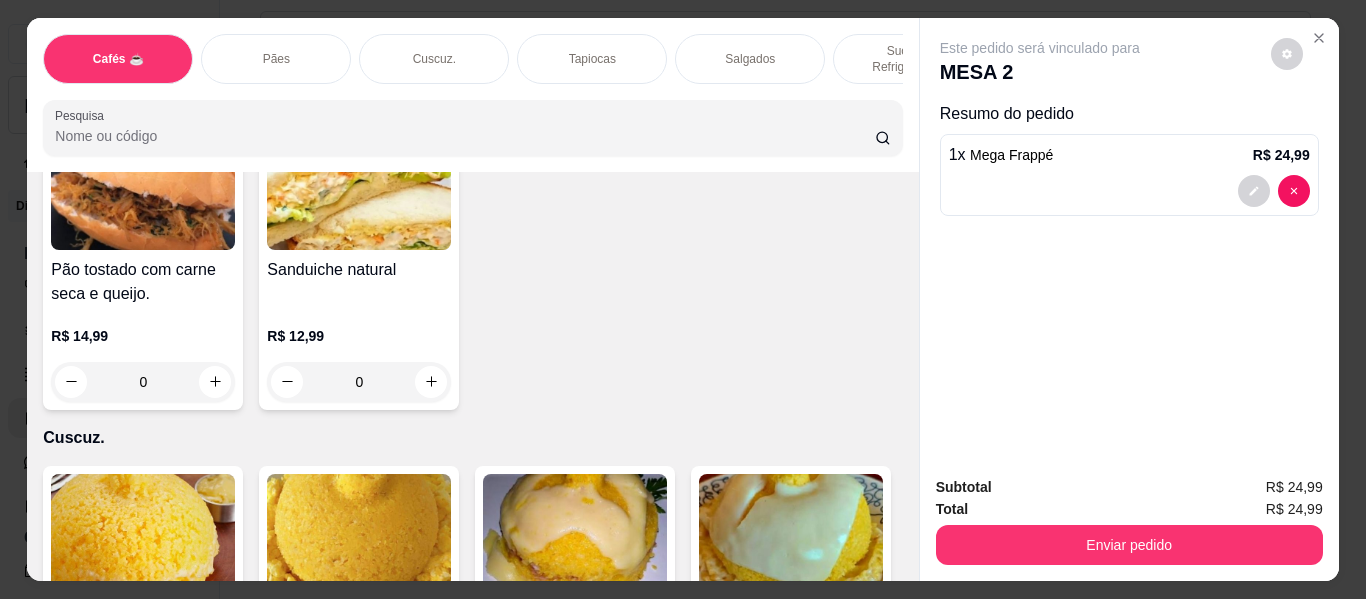click on "Tapiocas" at bounding box center (592, 59) 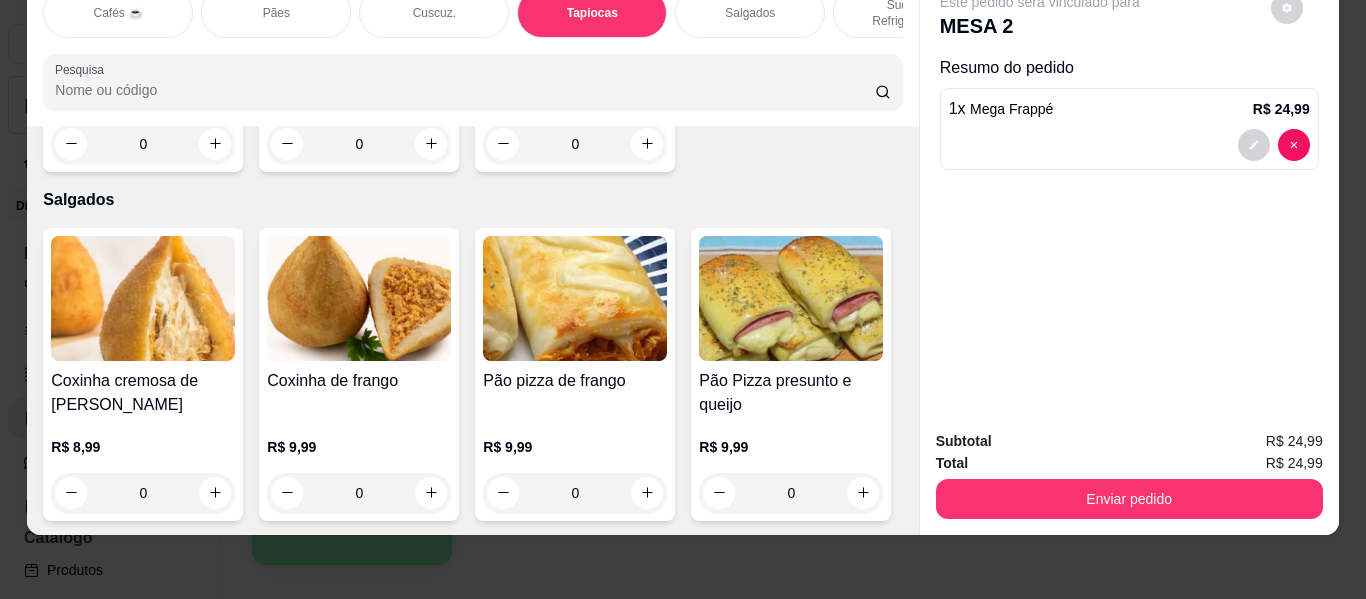 click at bounding box center (215, -1092) 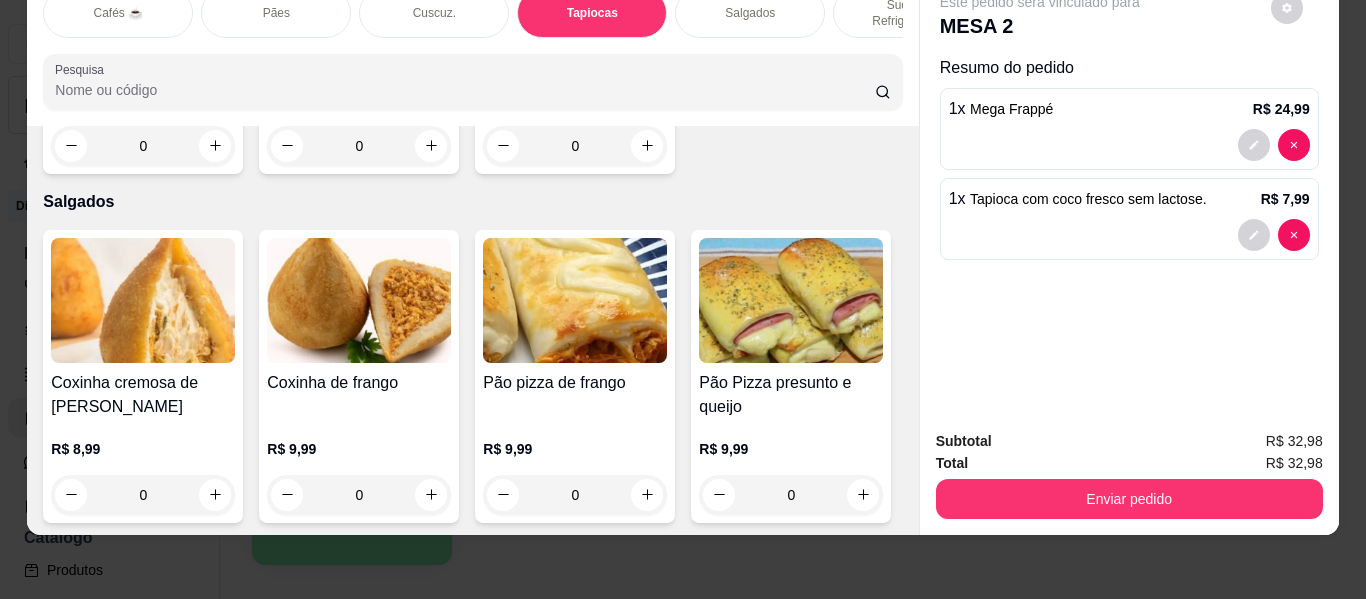 click at bounding box center (214, -1092) 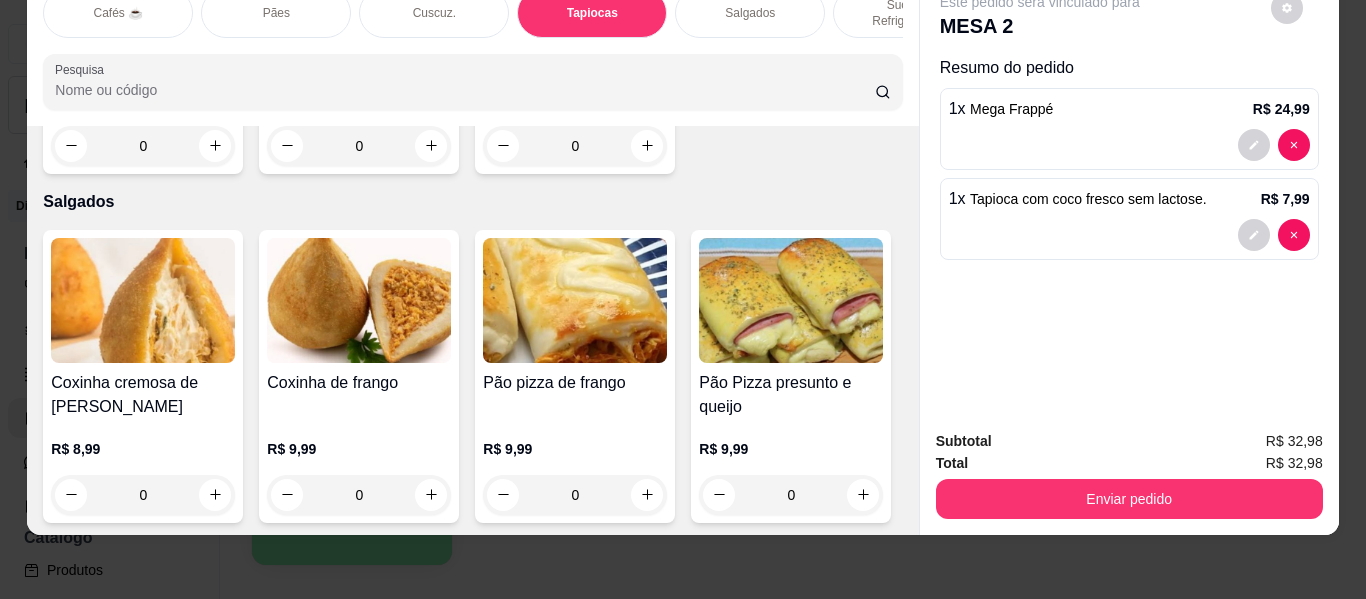 type on "2" 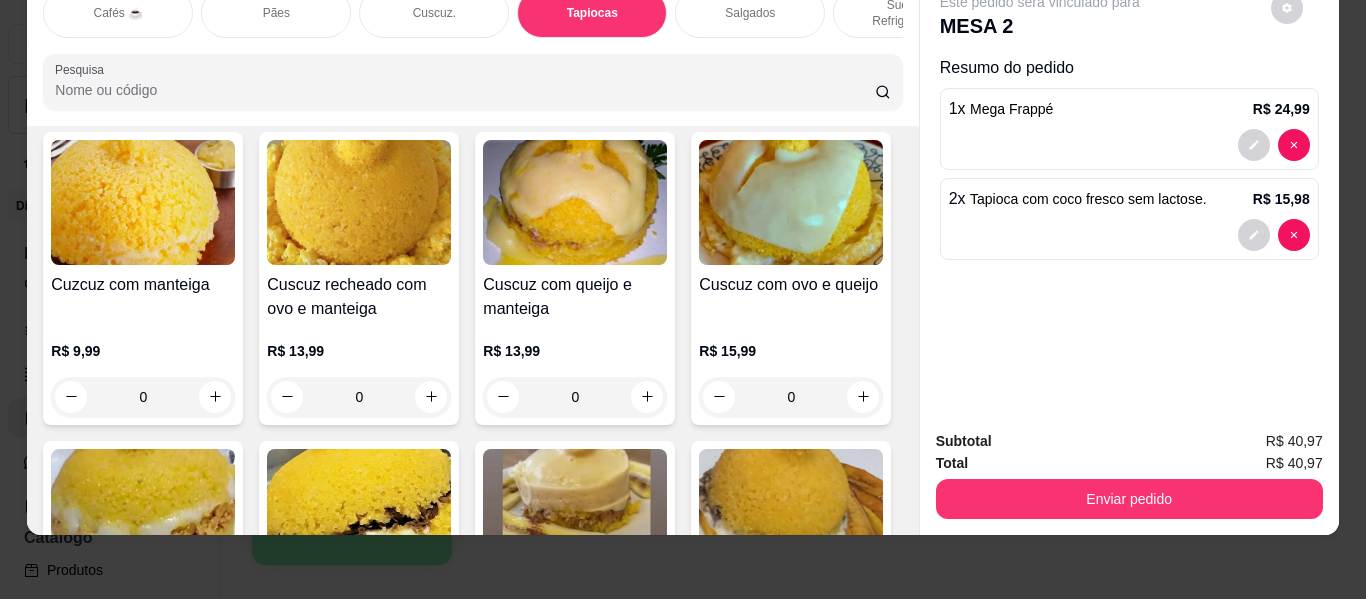 scroll, scrollTop: 3935, scrollLeft: 0, axis: vertical 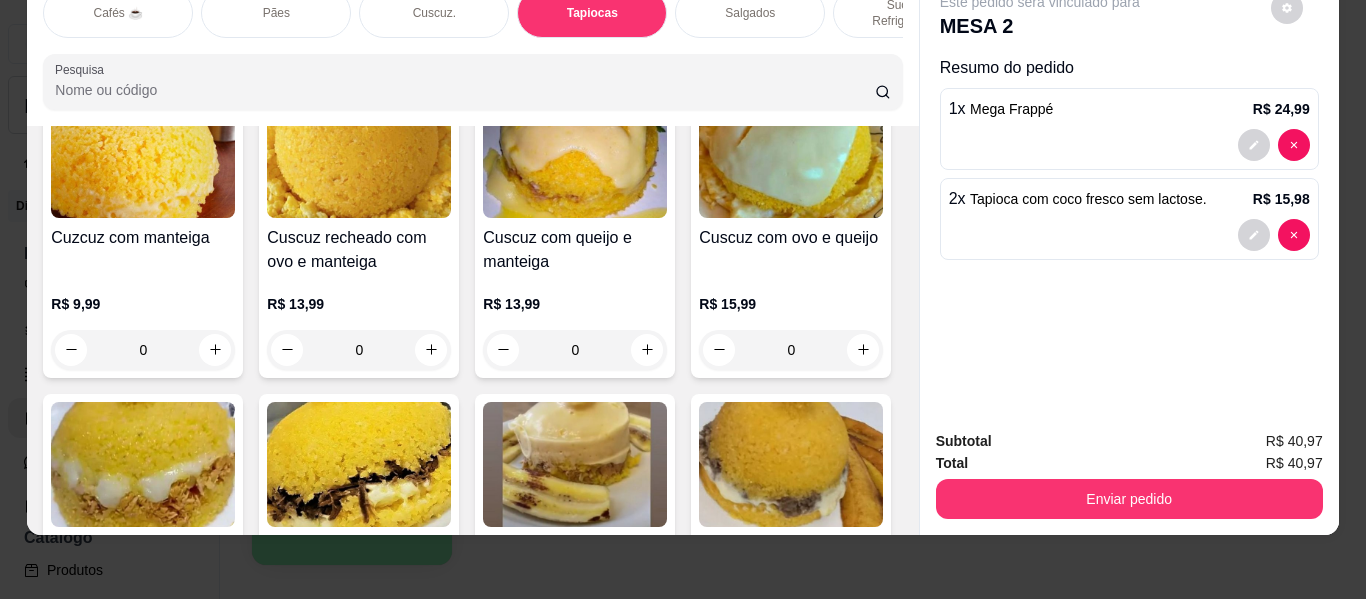 click 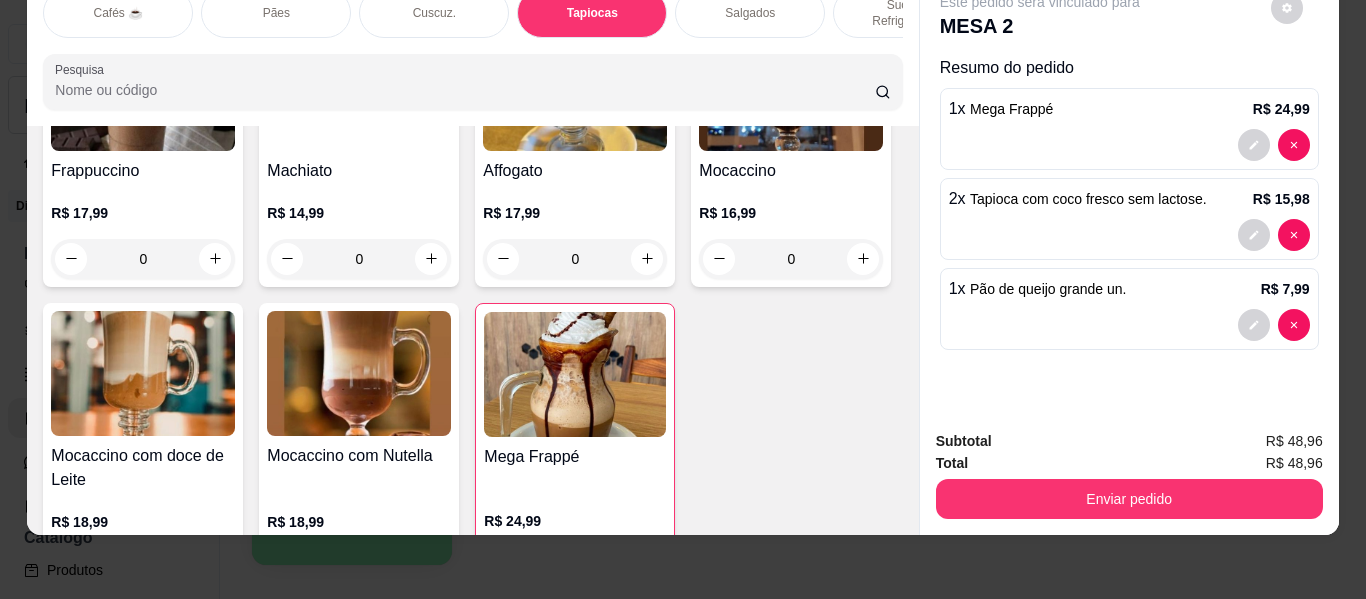 scroll, scrollTop: 2435, scrollLeft: 0, axis: vertical 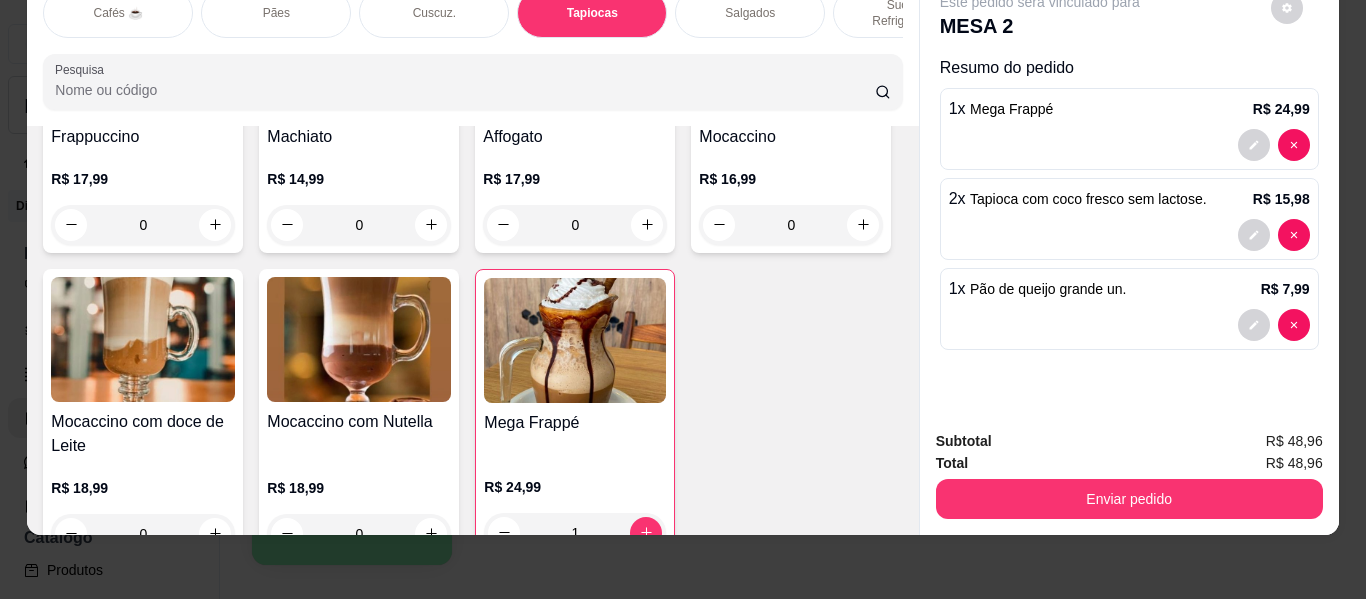 click 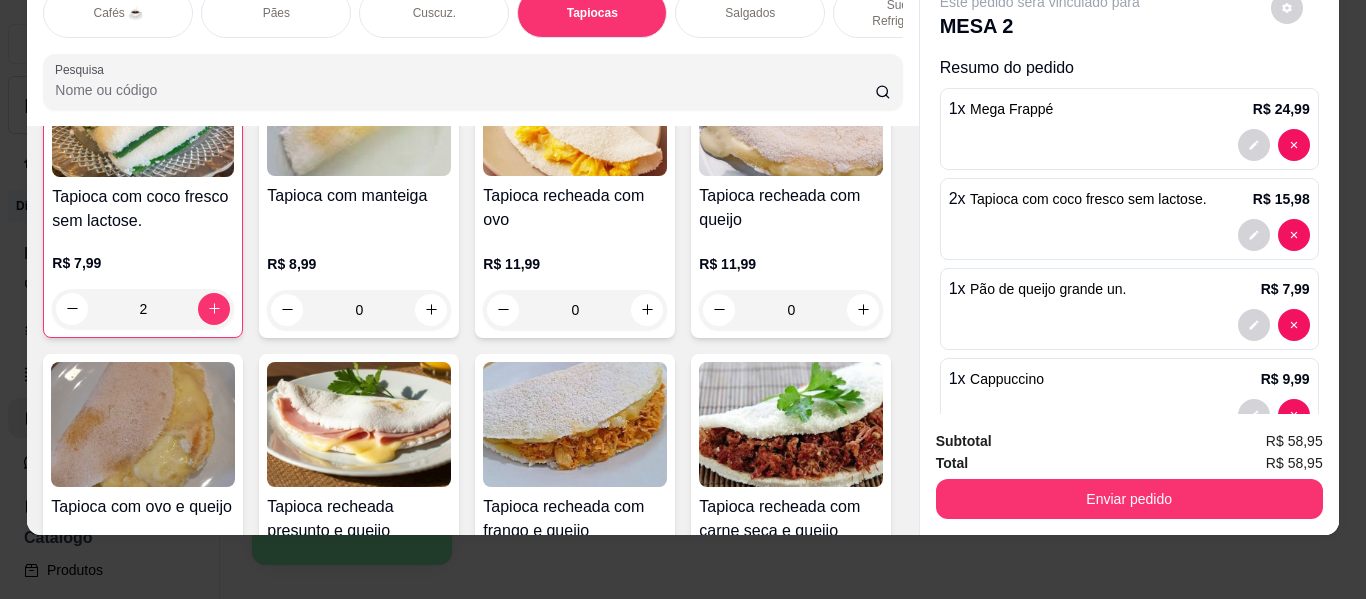 scroll, scrollTop: 4435, scrollLeft: 0, axis: vertical 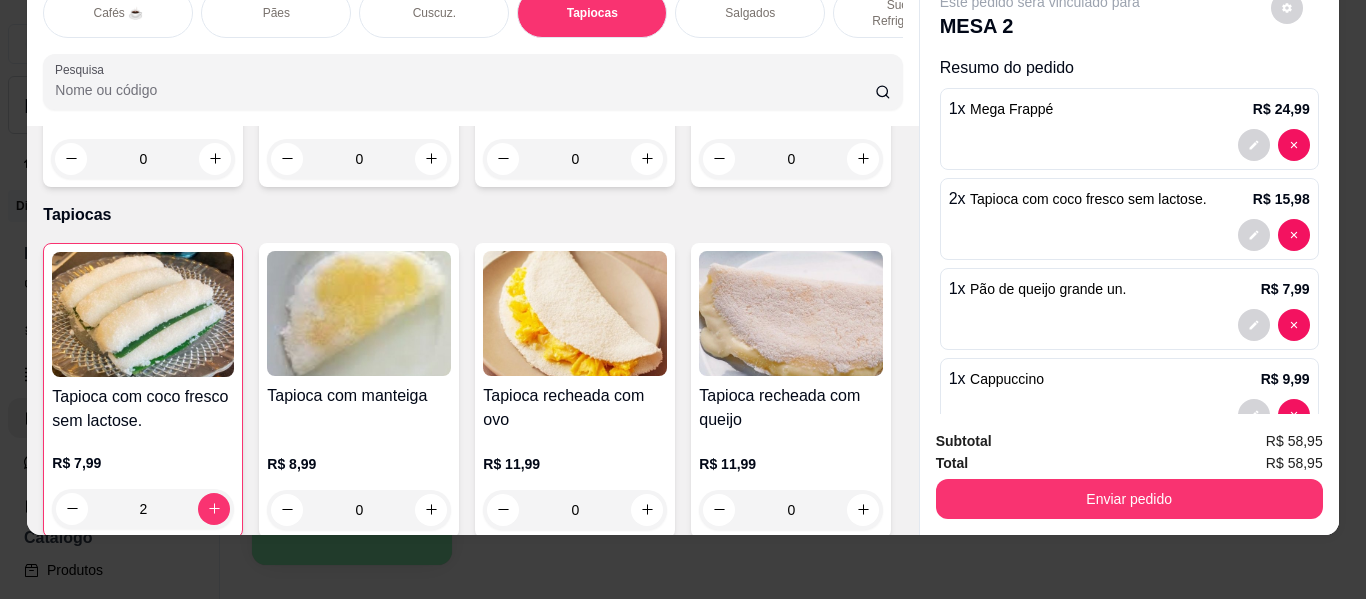 click 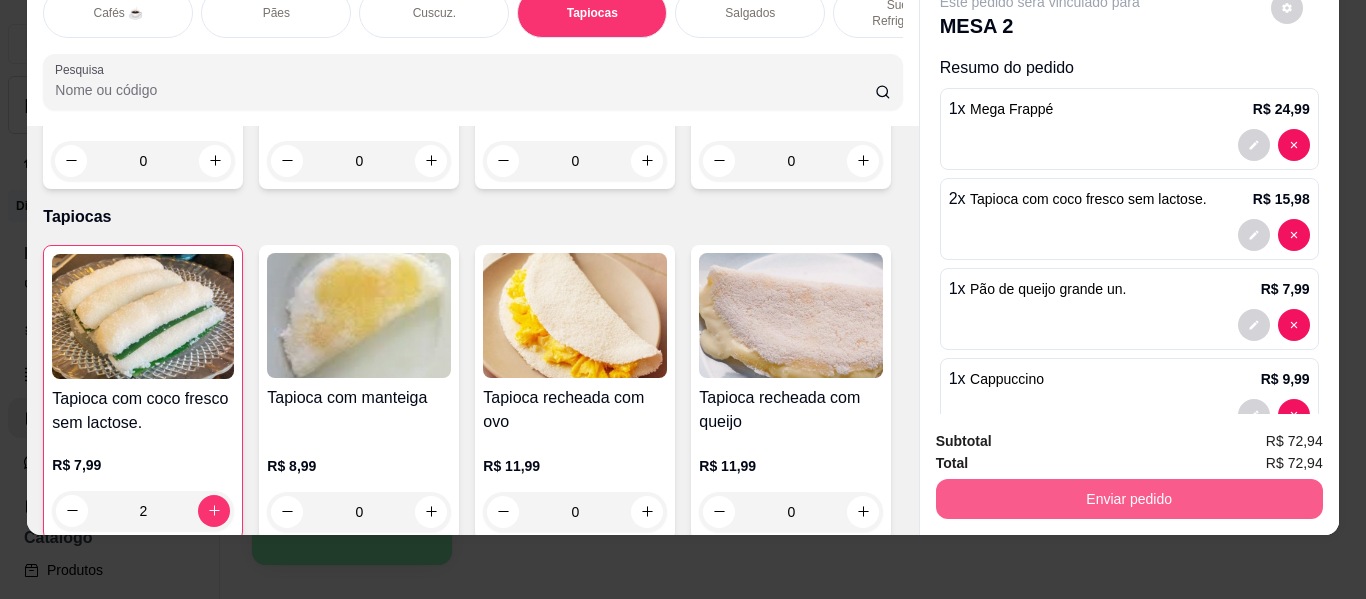 click on "Enviar pedido" at bounding box center [1129, 499] 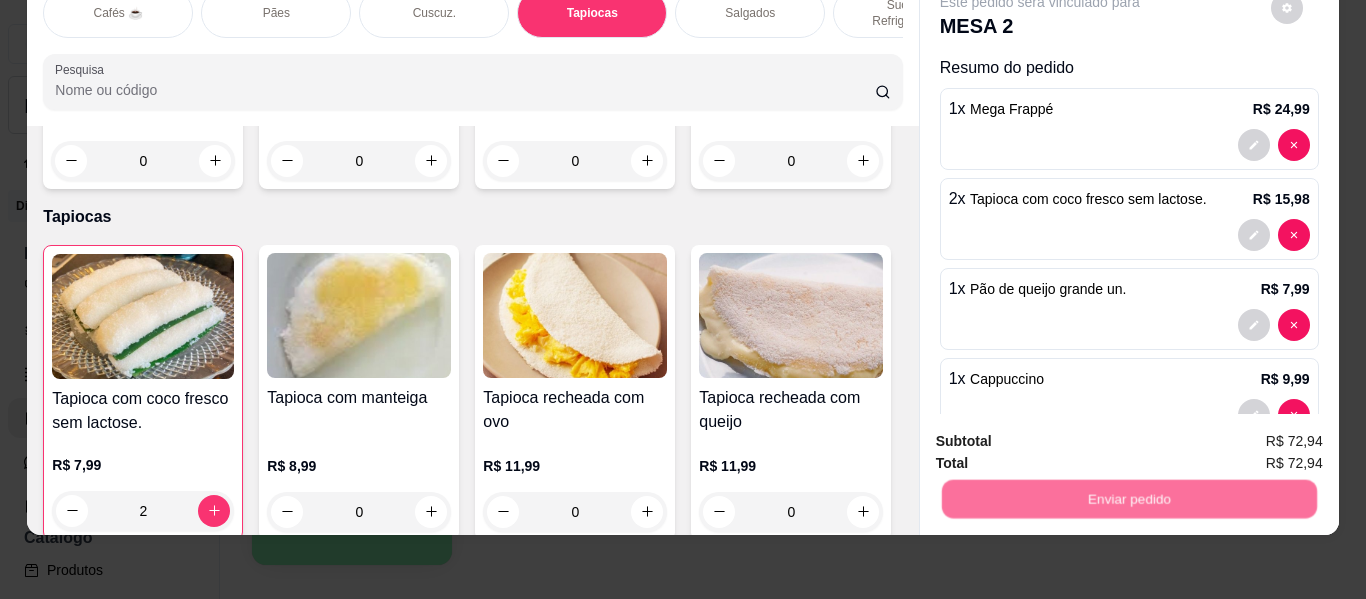 click on "Não registrar e enviar pedido" at bounding box center (1063, 434) 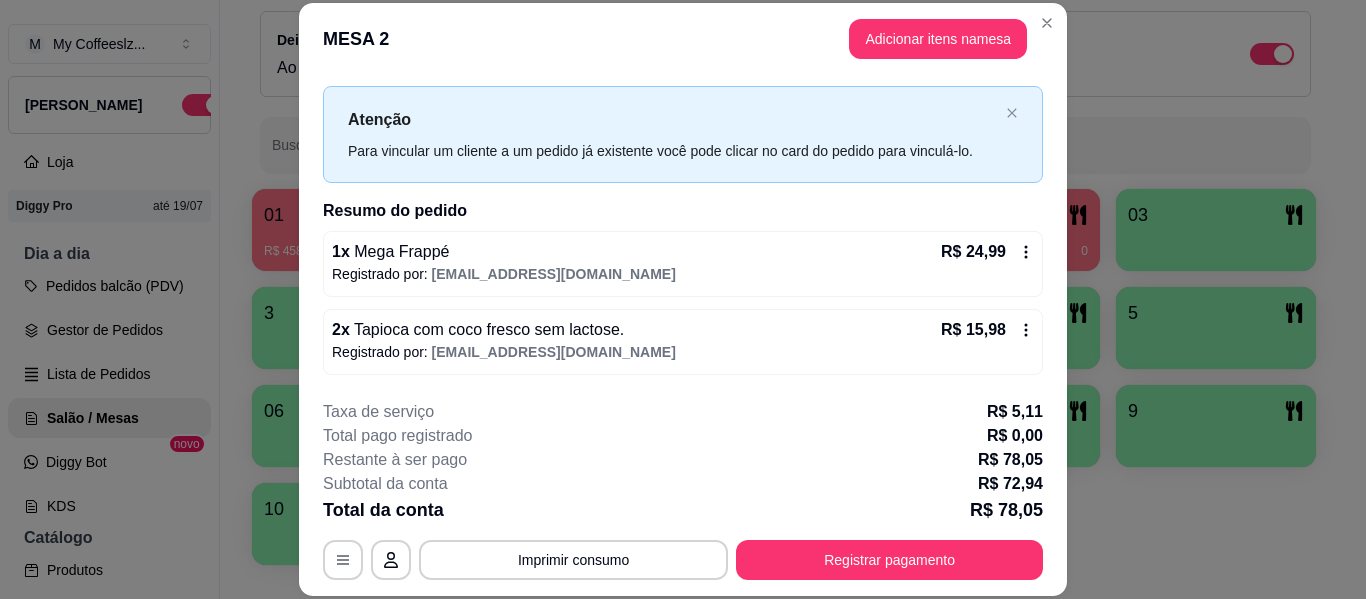 scroll, scrollTop: 0, scrollLeft: 0, axis: both 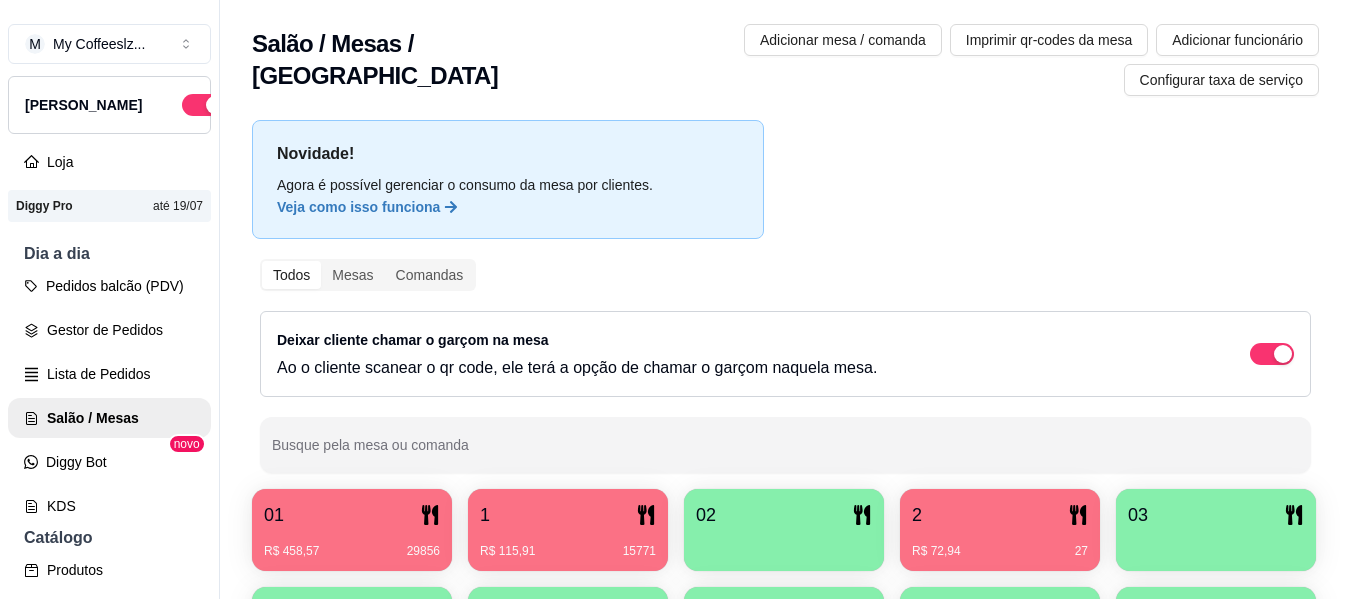 click on "R$ 72,94 27" at bounding box center (1000, 544) 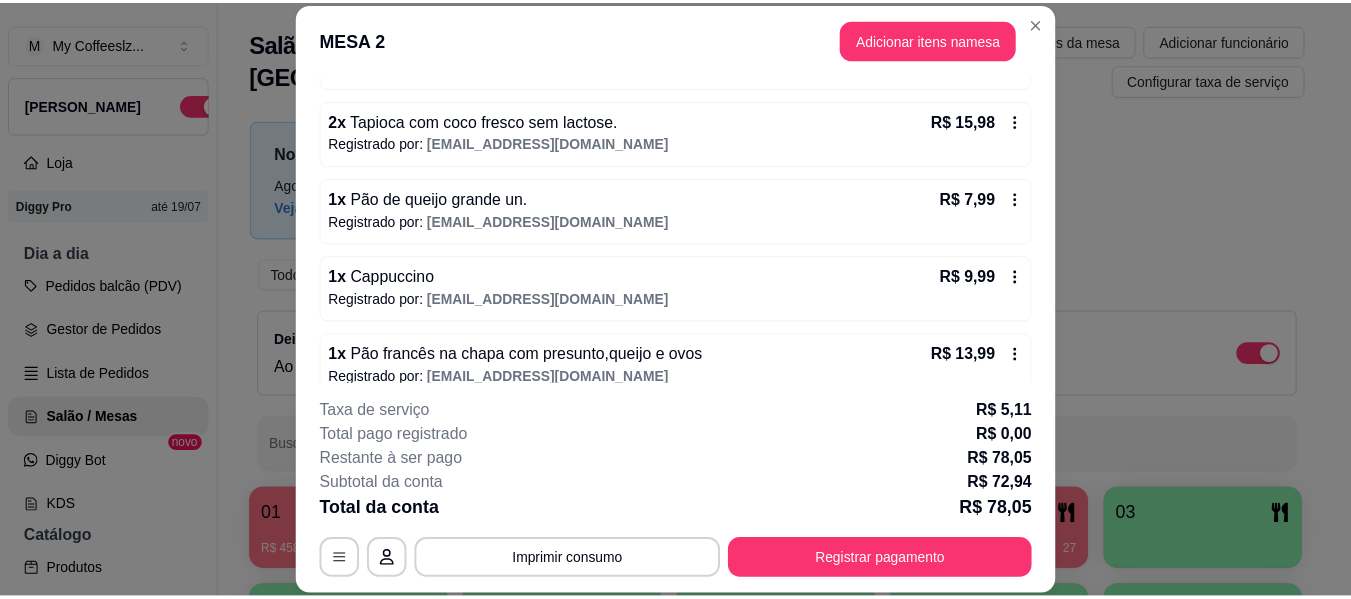 scroll, scrollTop: 266, scrollLeft: 0, axis: vertical 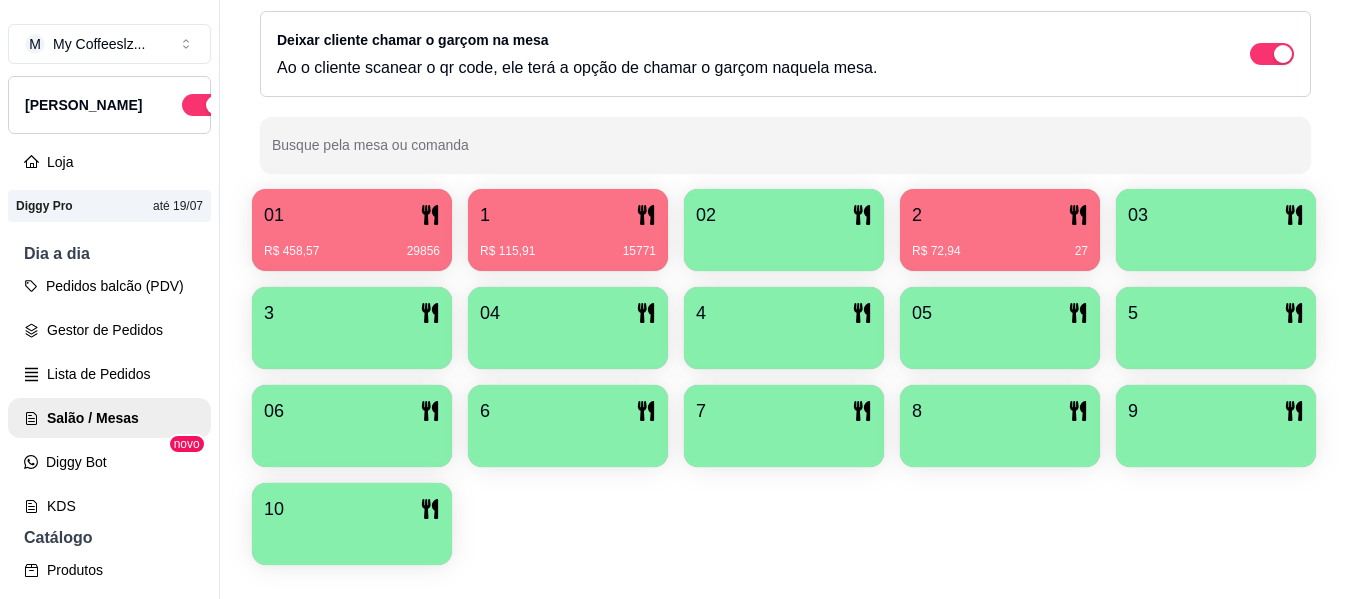click on "03" at bounding box center (1216, 215) 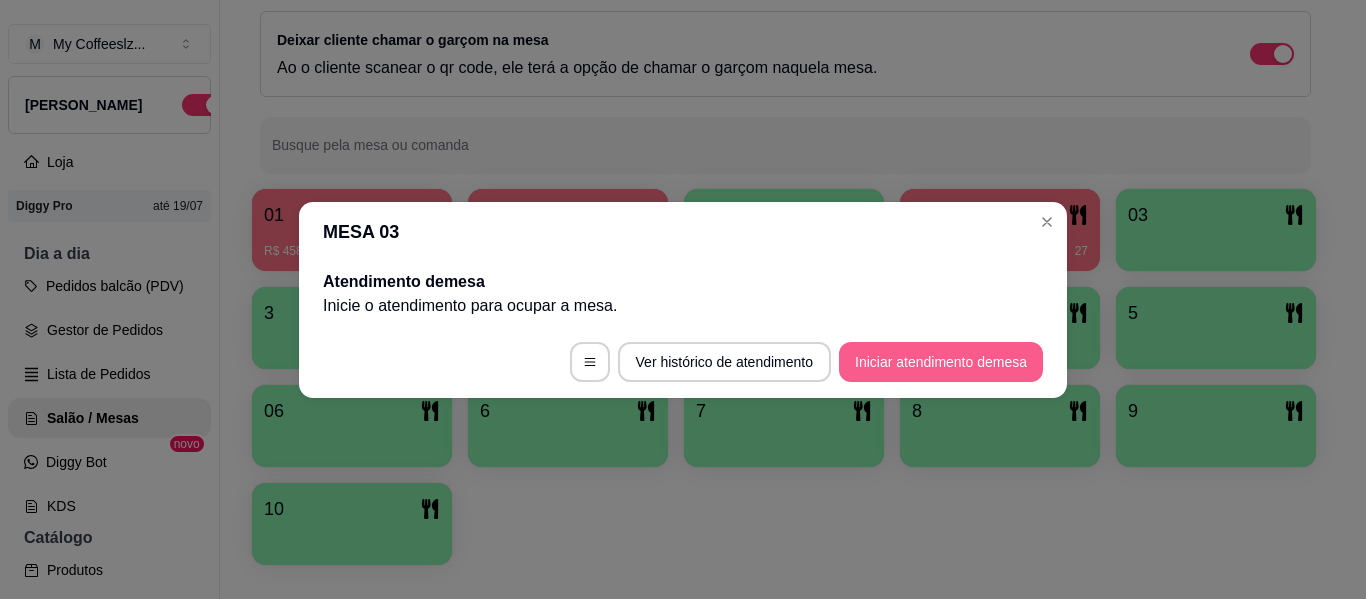 click on "Iniciar atendimento de  mesa" at bounding box center (941, 362) 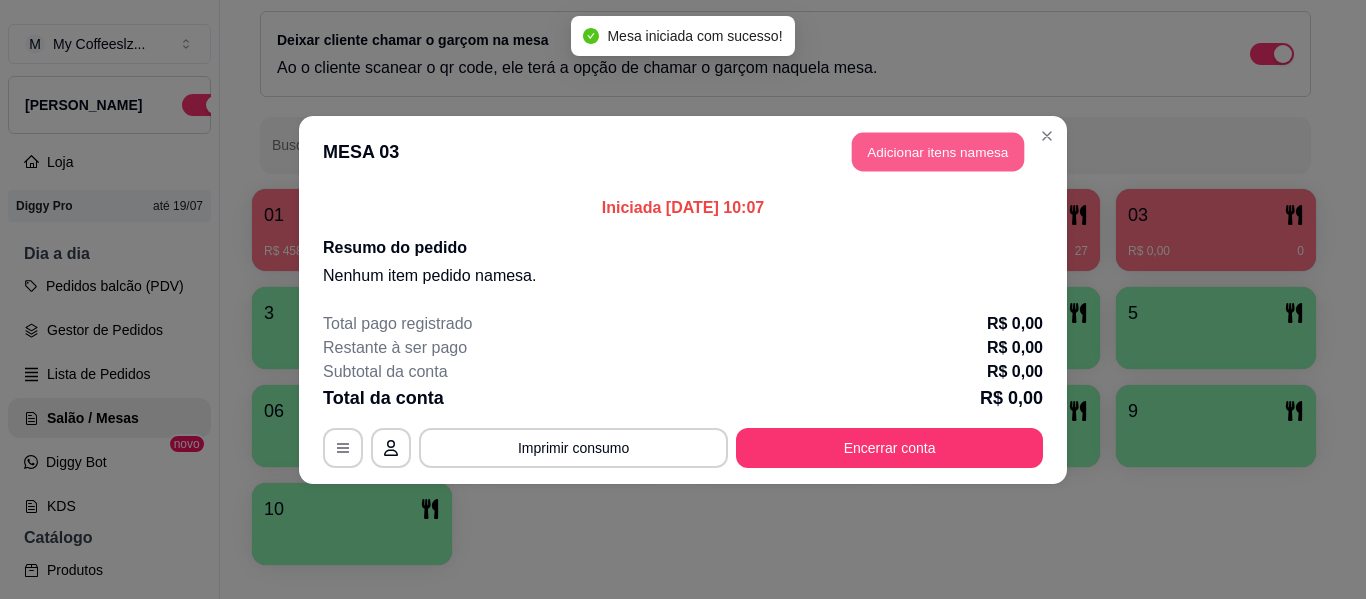 click on "Adicionar itens na  mesa" at bounding box center [938, 151] 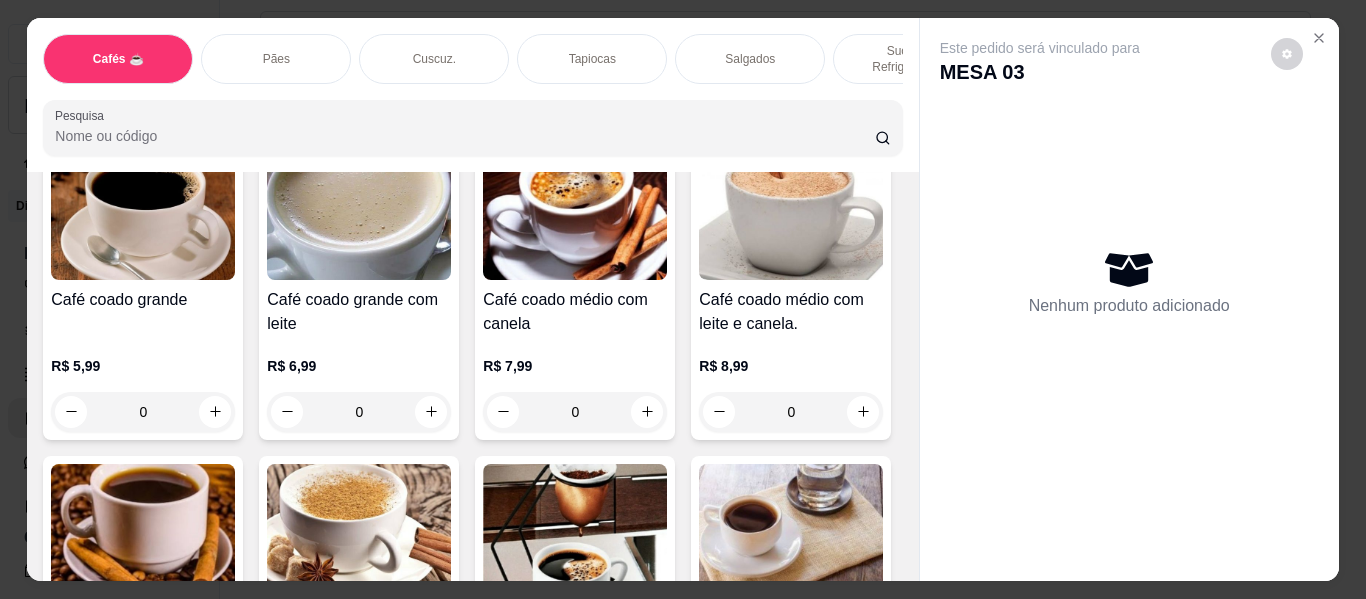 scroll, scrollTop: 400, scrollLeft: 0, axis: vertical 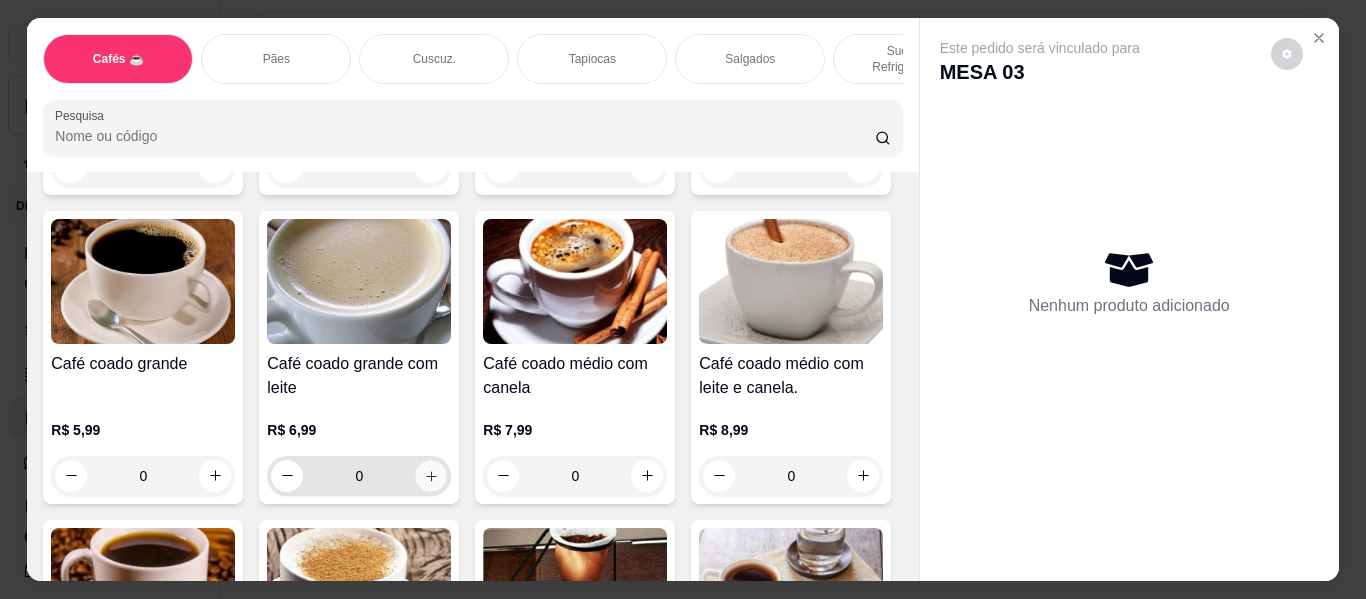 click 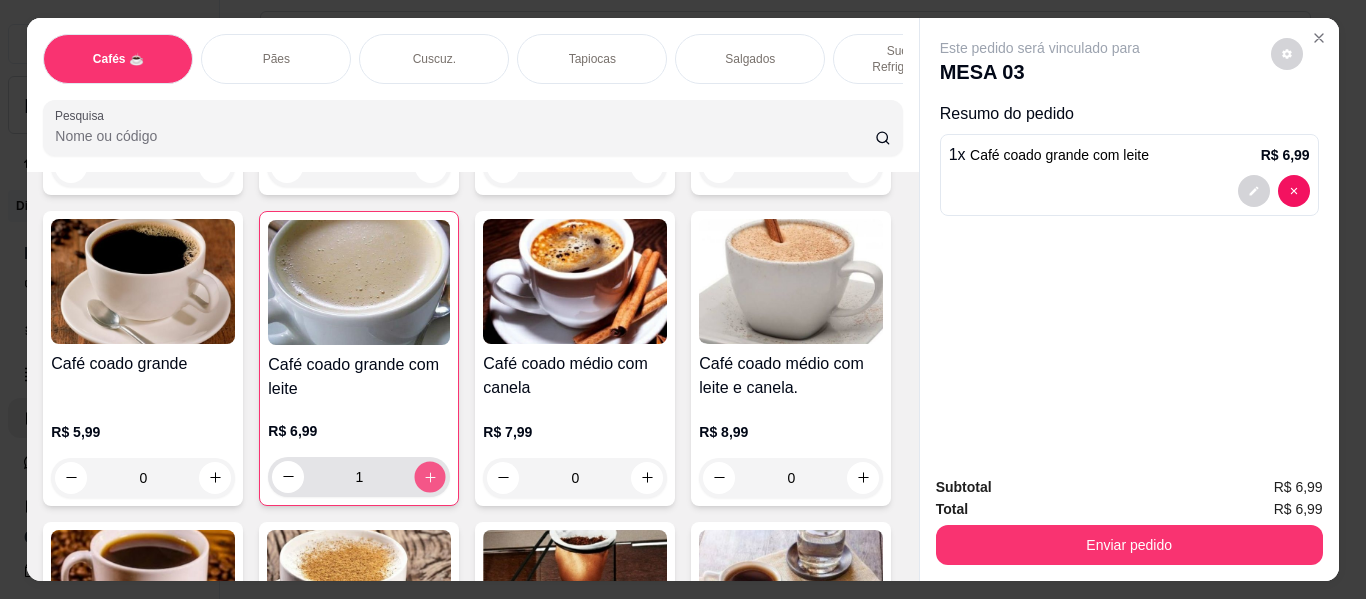 click 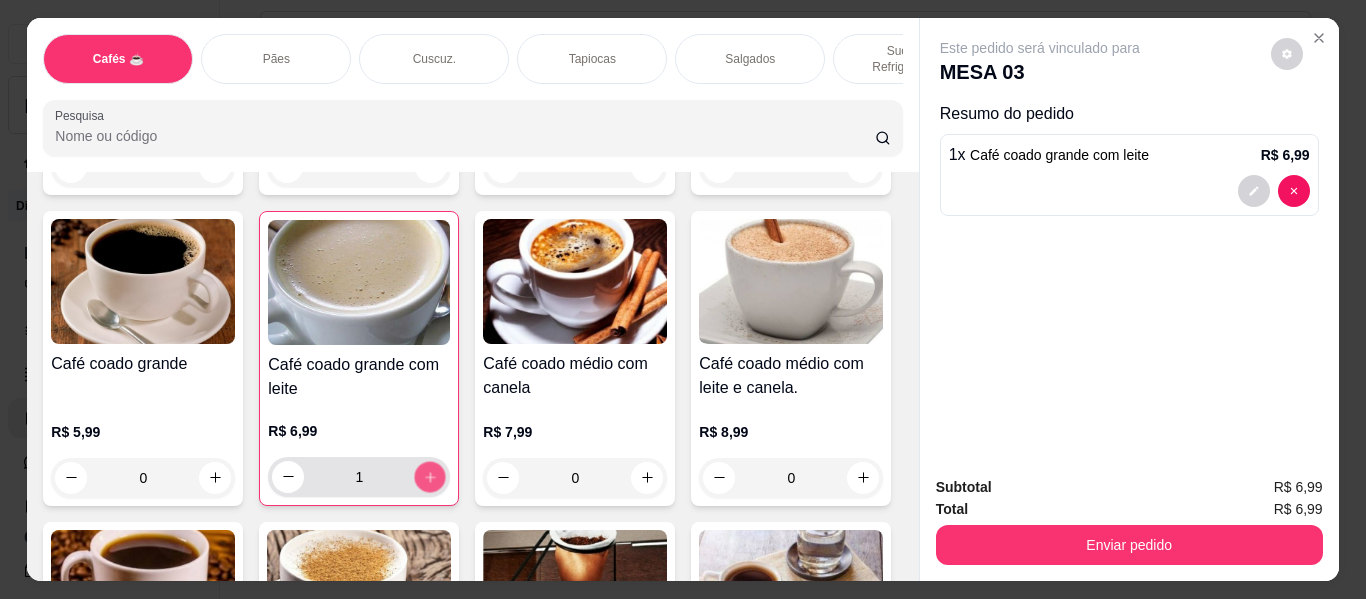 type on "2" 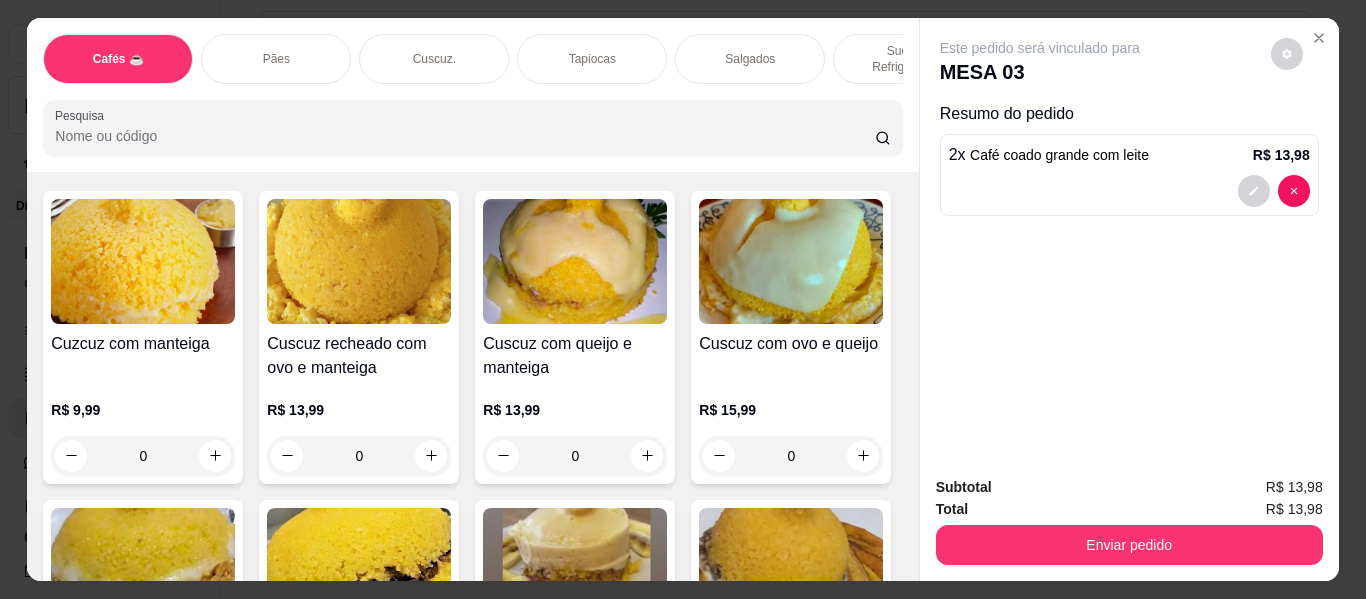 scroll, scrollTop: 3900, scrollLeft: 0, axis: vertical 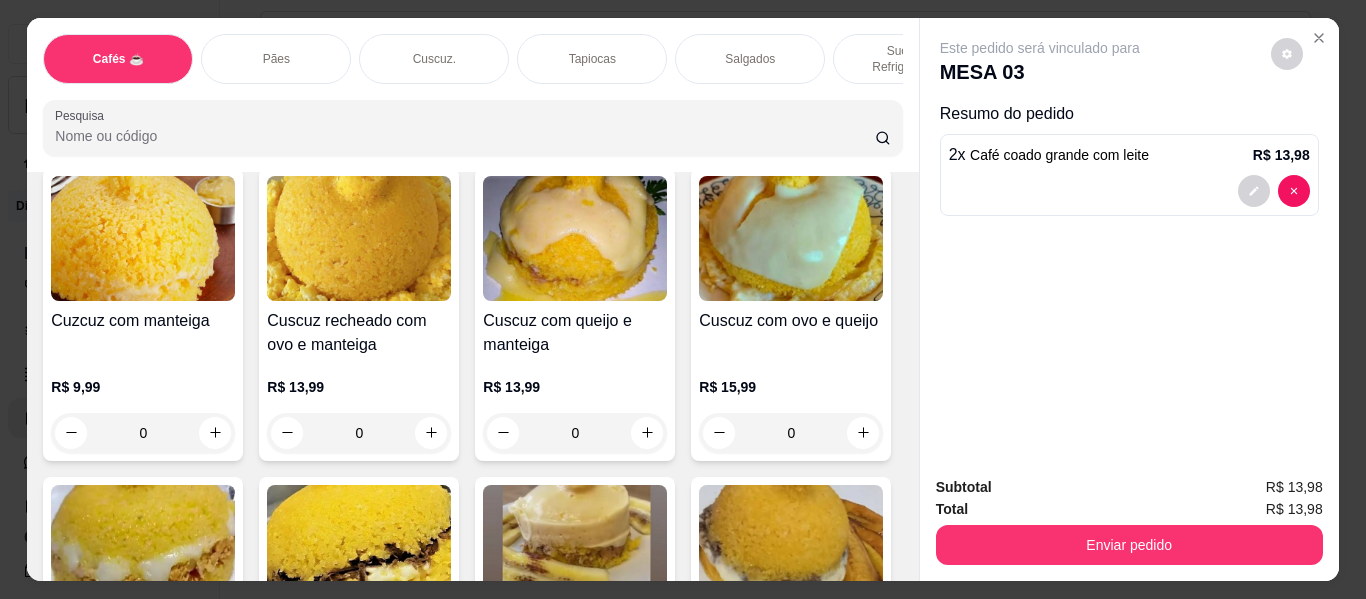 click 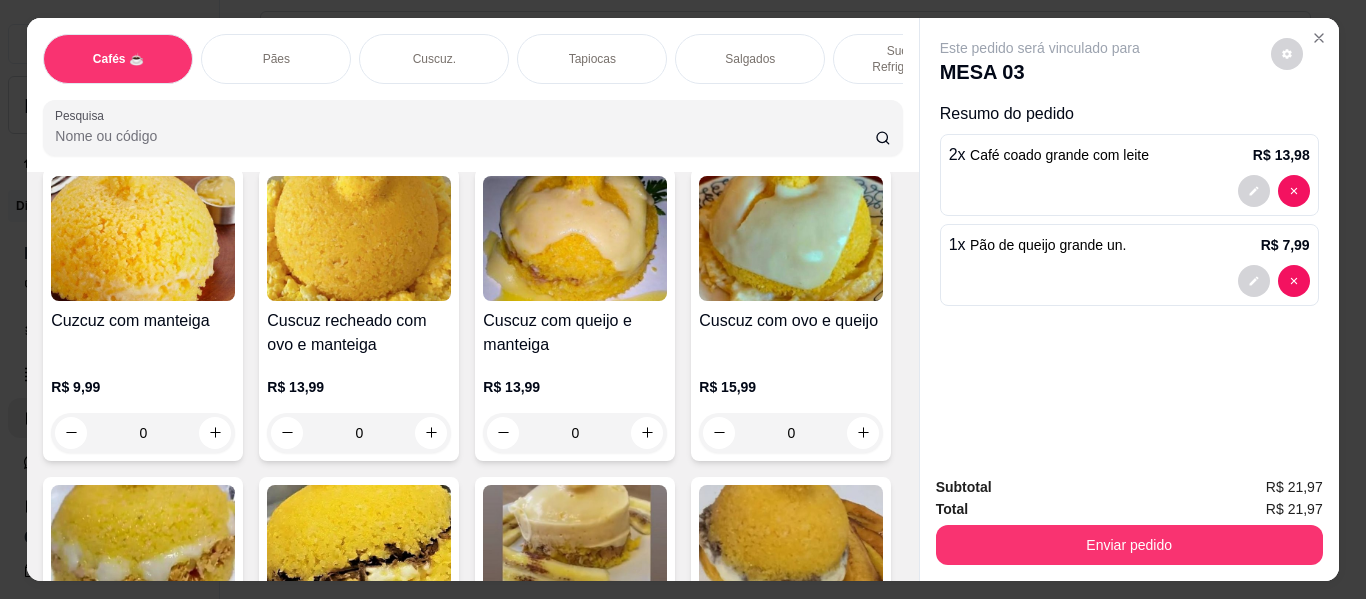 click 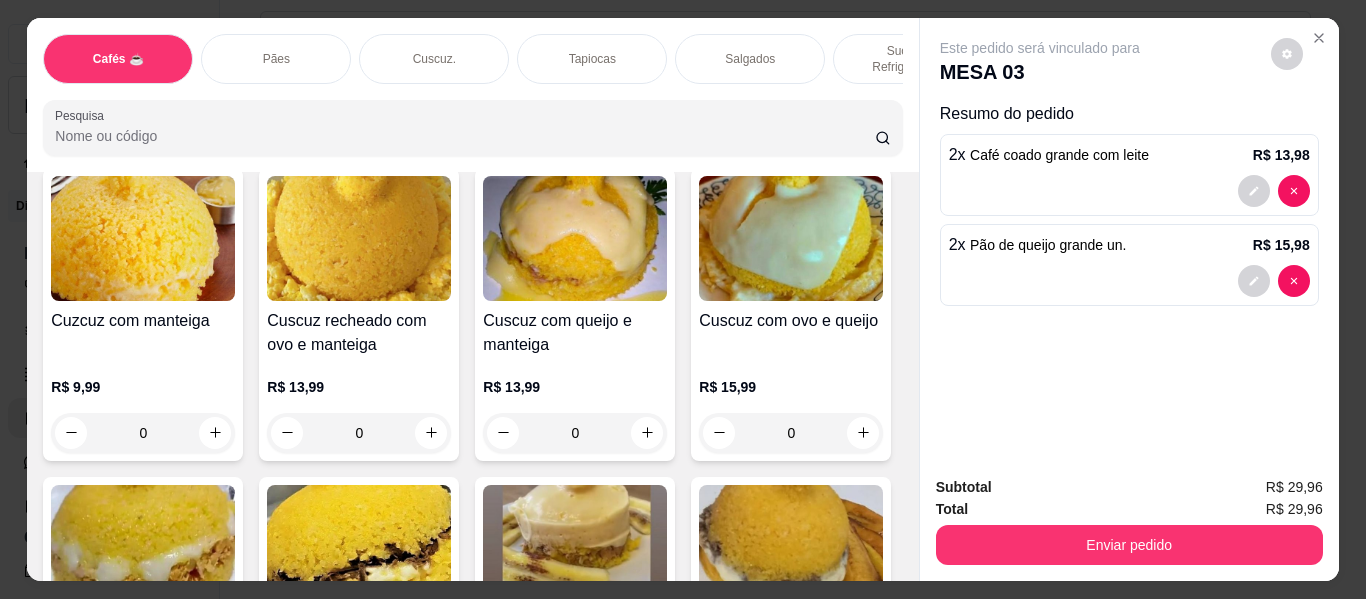 click 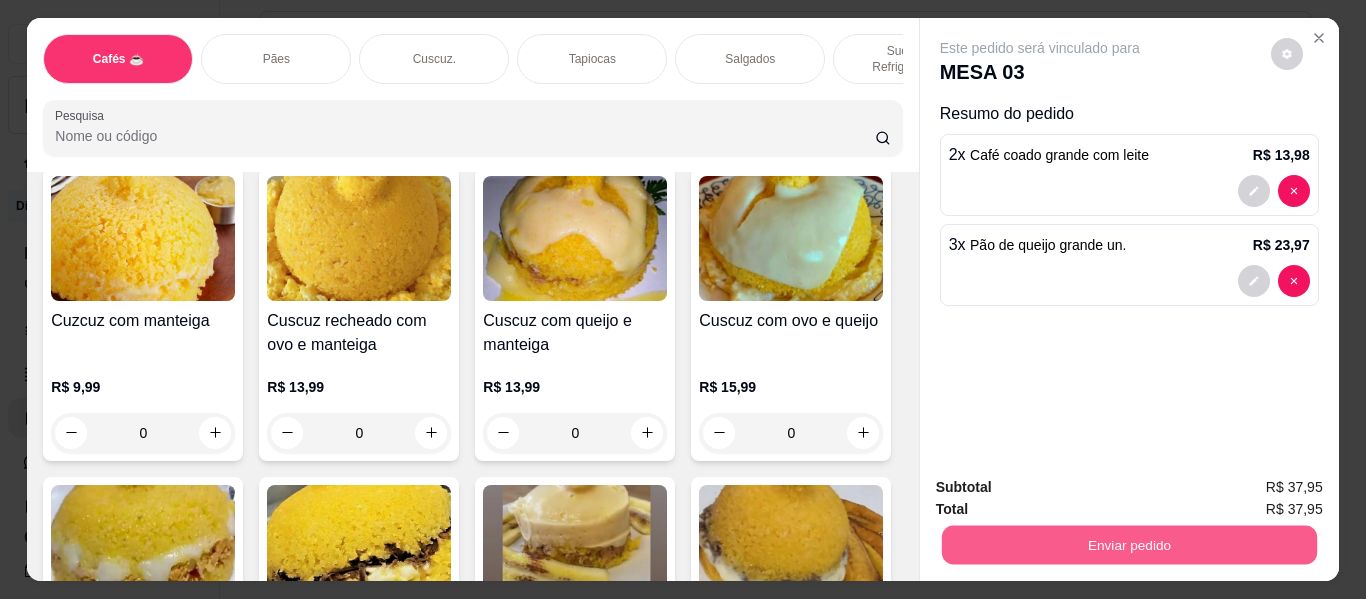 click on "Enviar pedido" at bounding box center (1128, 545) 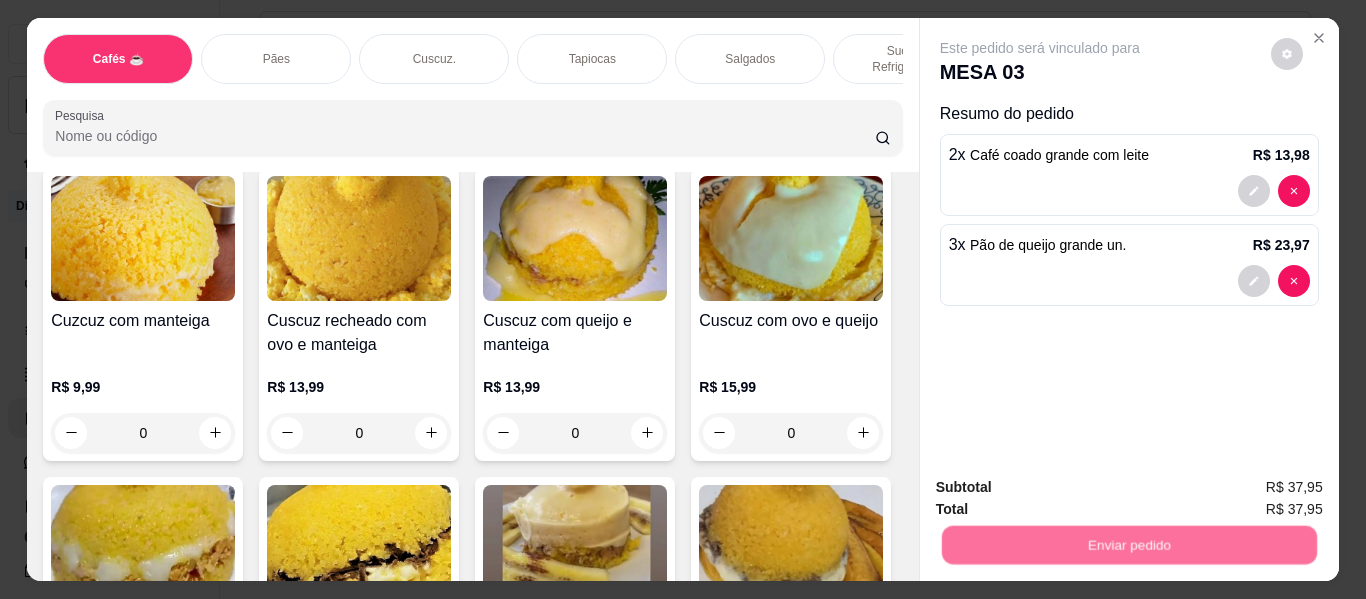 click on "Não registrar e enviar pedido" at bounding box center [1063, 489] 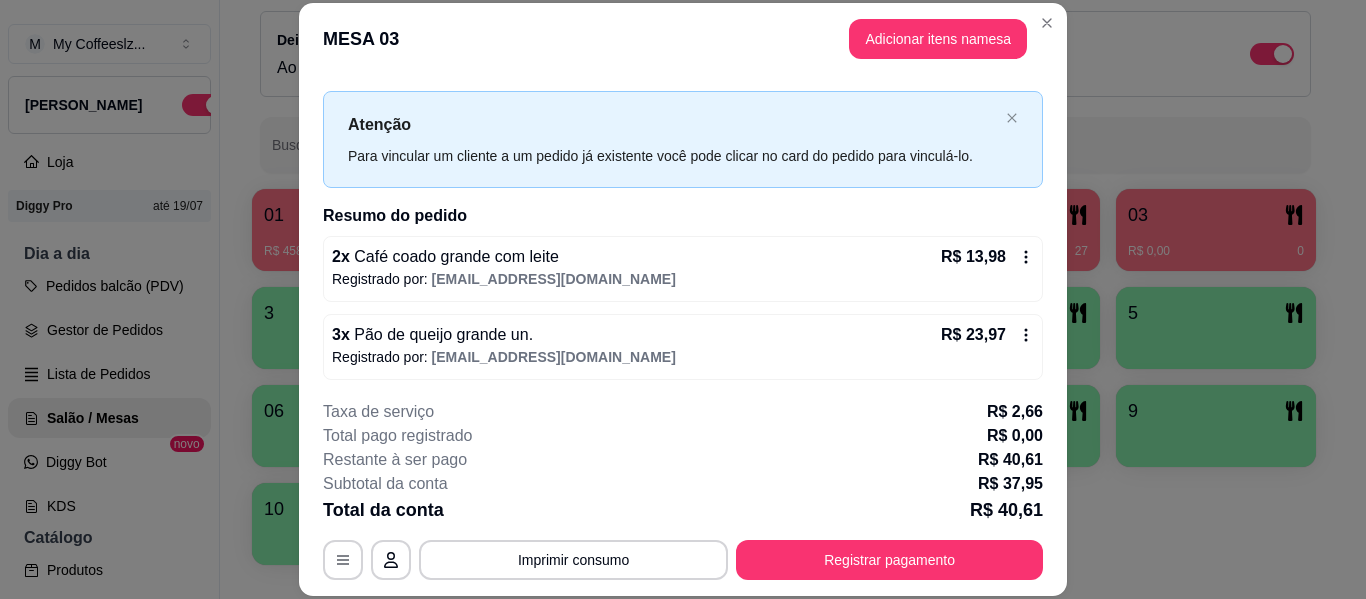 scroll, scrollTop: 32, scrollLeft: 0, axis: vertical 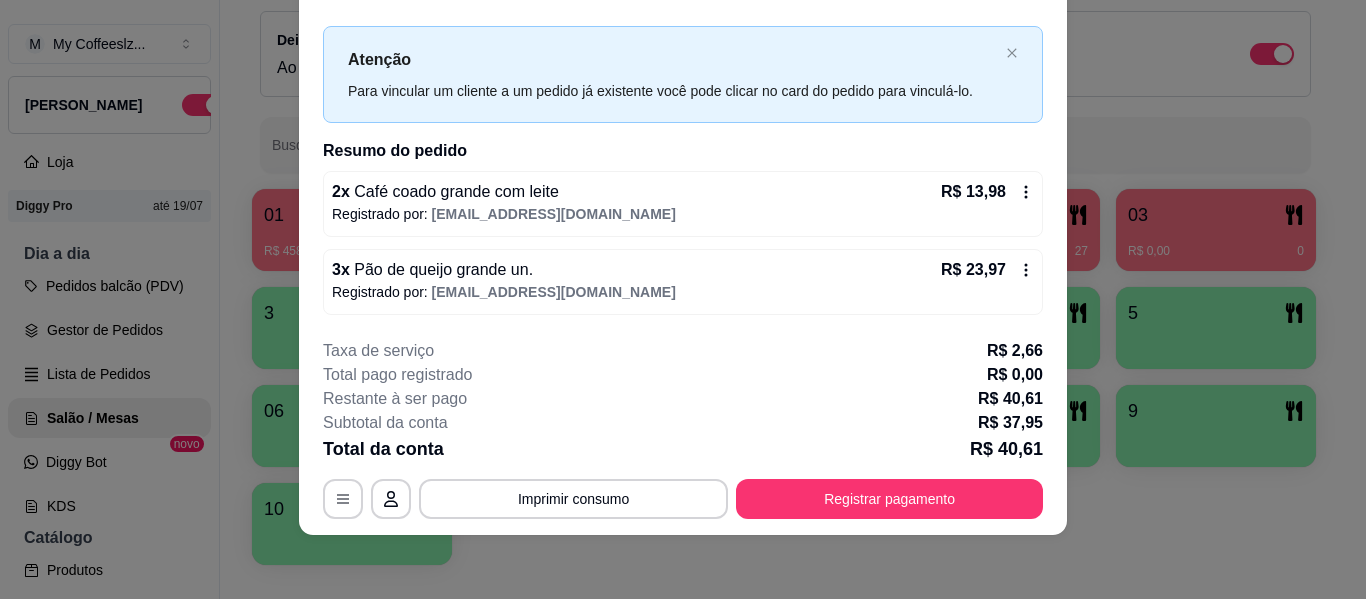 click on "Registrado por:   [EMAIL_ADDRESS][DOMAIN_NAME]" at bounding box center [683, 214] 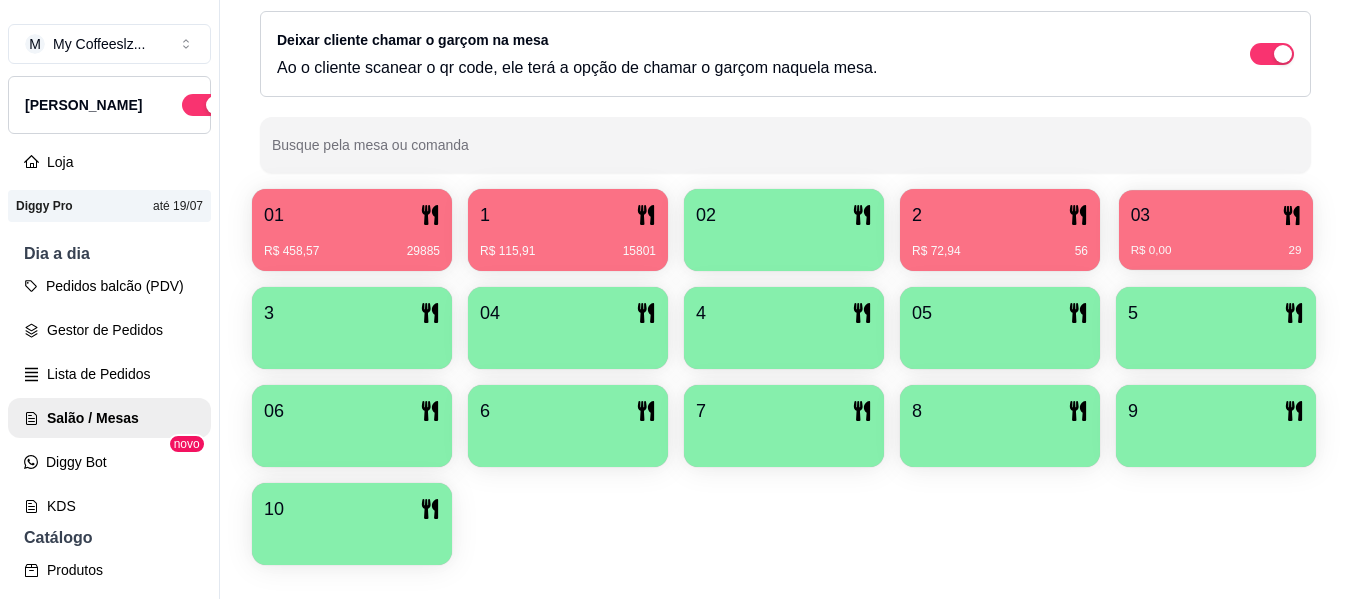 click on "R$ 0,00 29" at bounding box center (1216, 243) 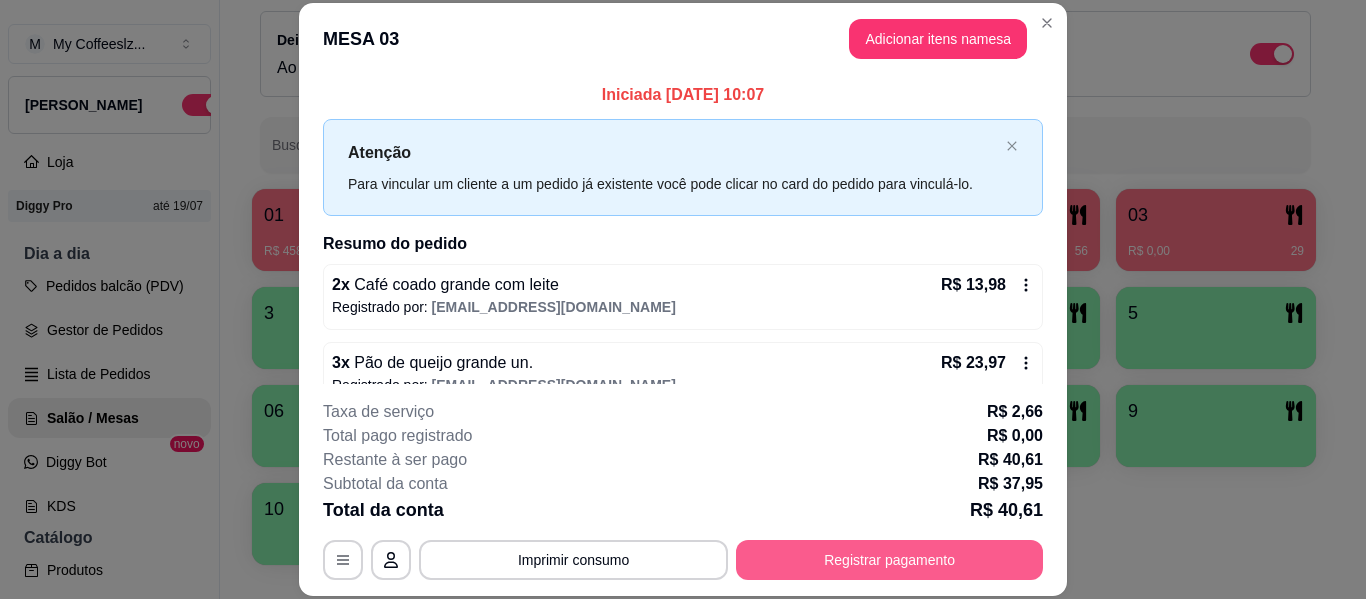 click on "Registrar pagamento" at bounding box center (889, 560) 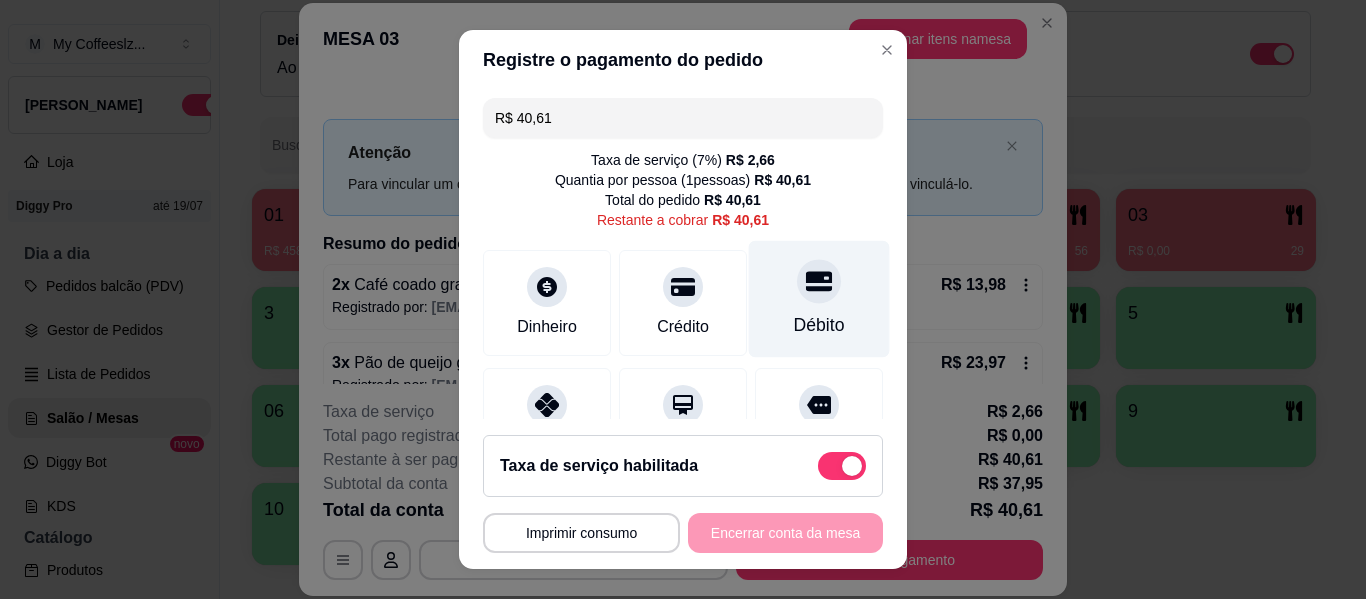 click 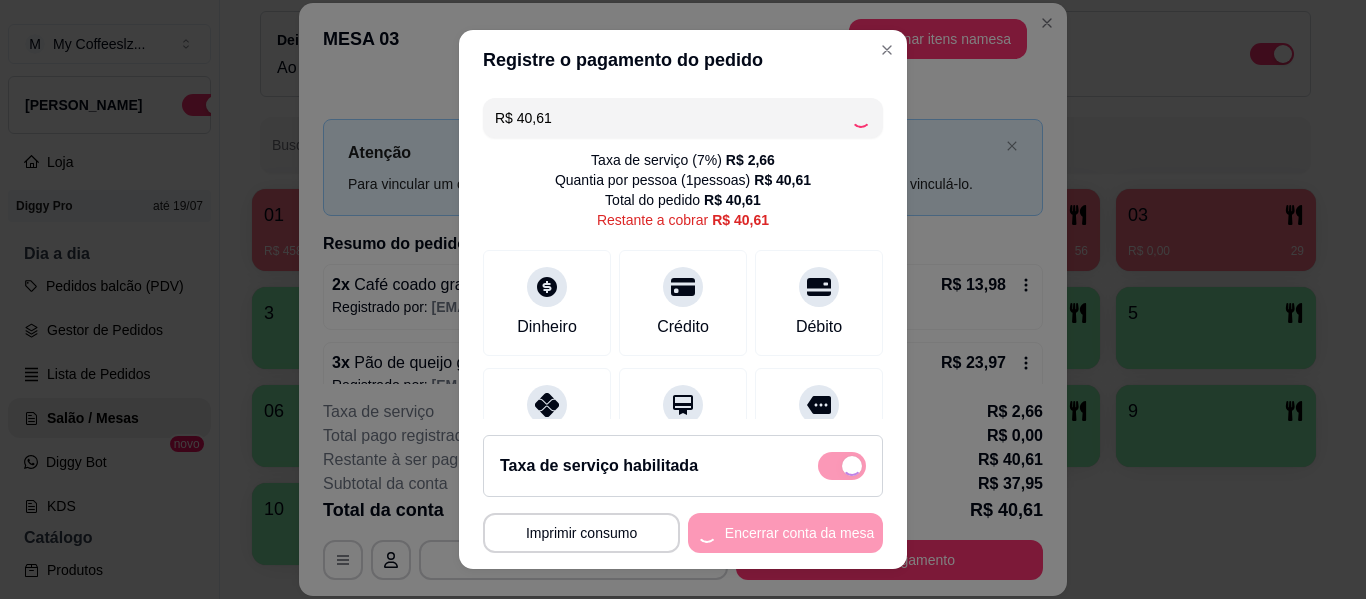 type on "R$ 0,00" 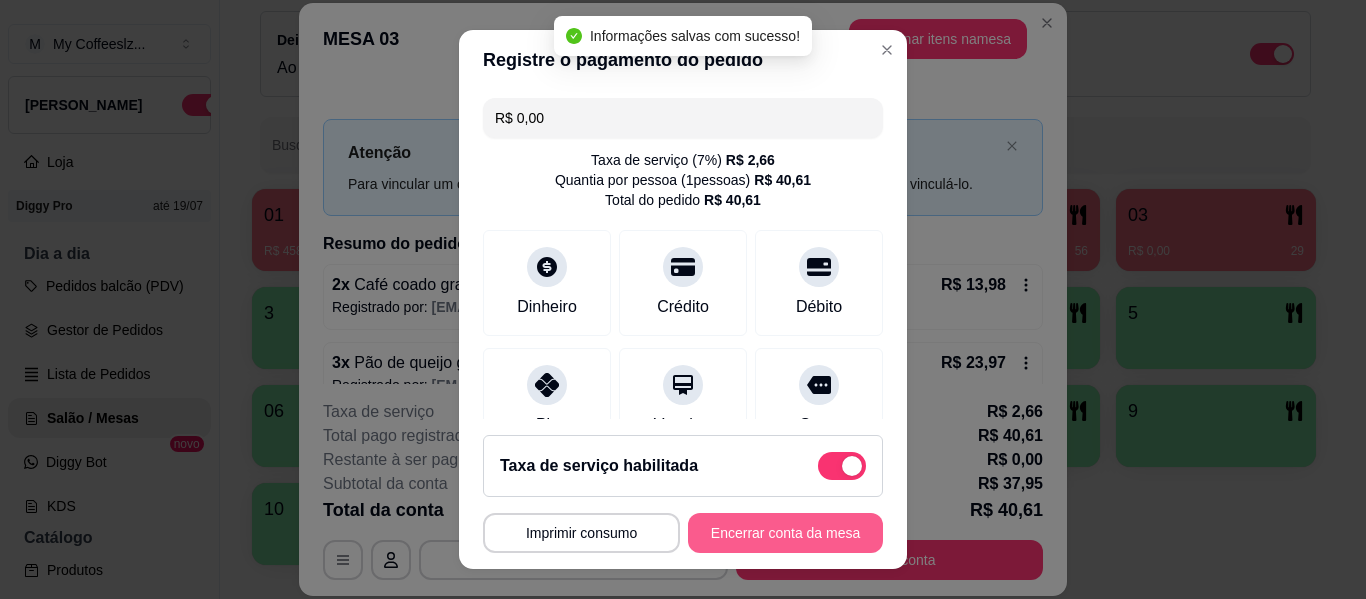 click on "Encerrar conta da mesa" at bounding box center [785, 533] 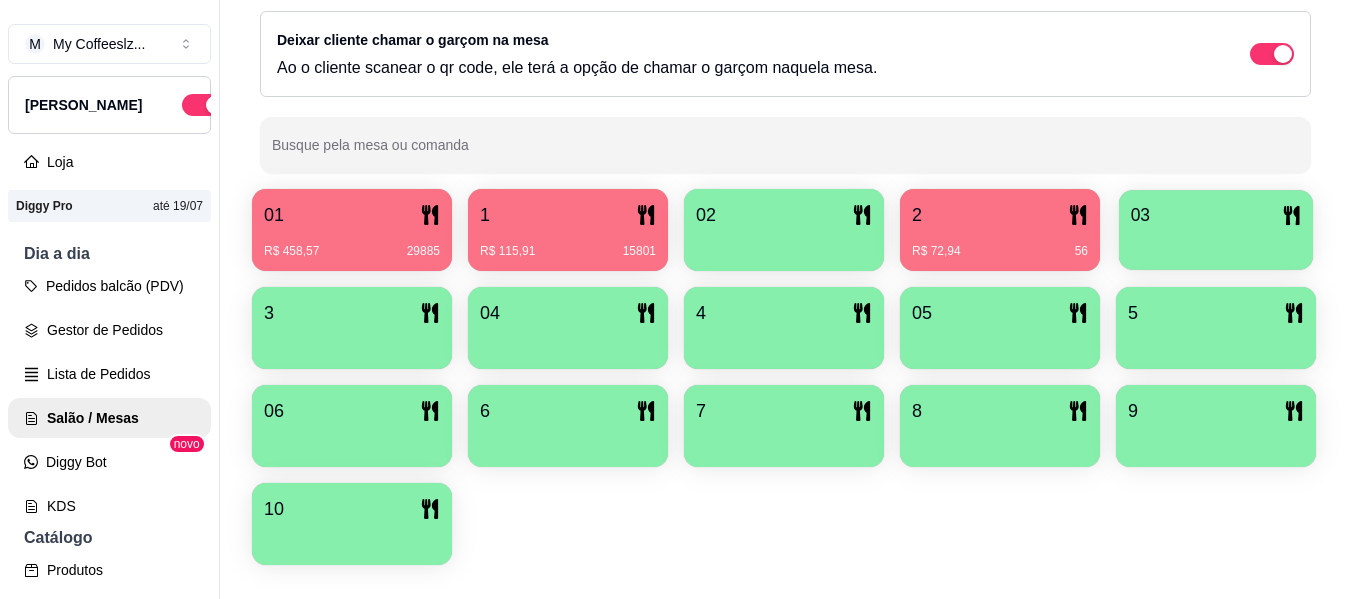 click on "03" at bounding box center (1216, 230) 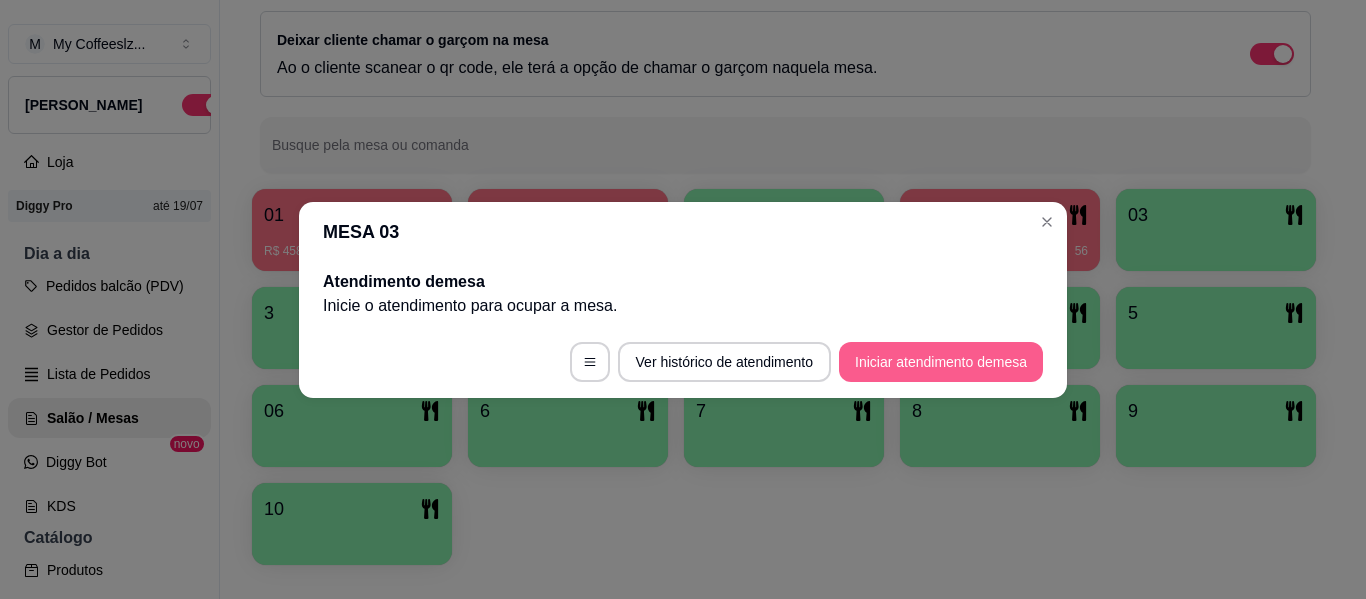 click on "Iniciar atendimento de  mesa" at bounding box center [941, 362] 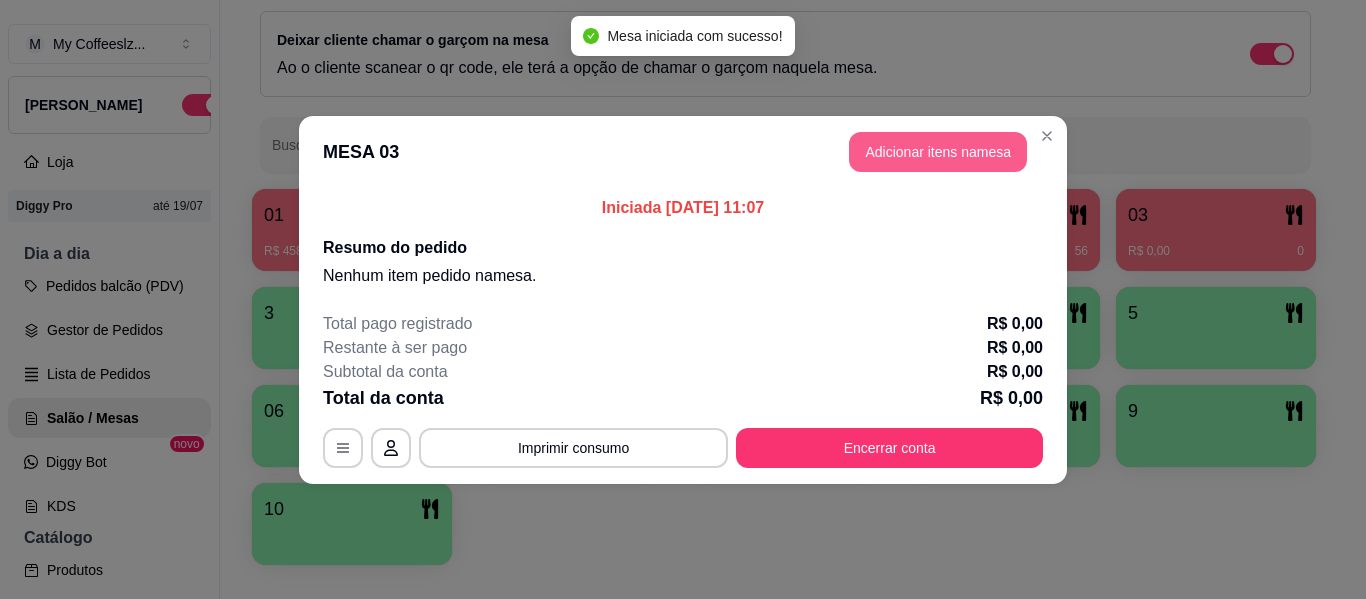 click on "Adicionar itens na  mesa" at bounding box center [938, 152] 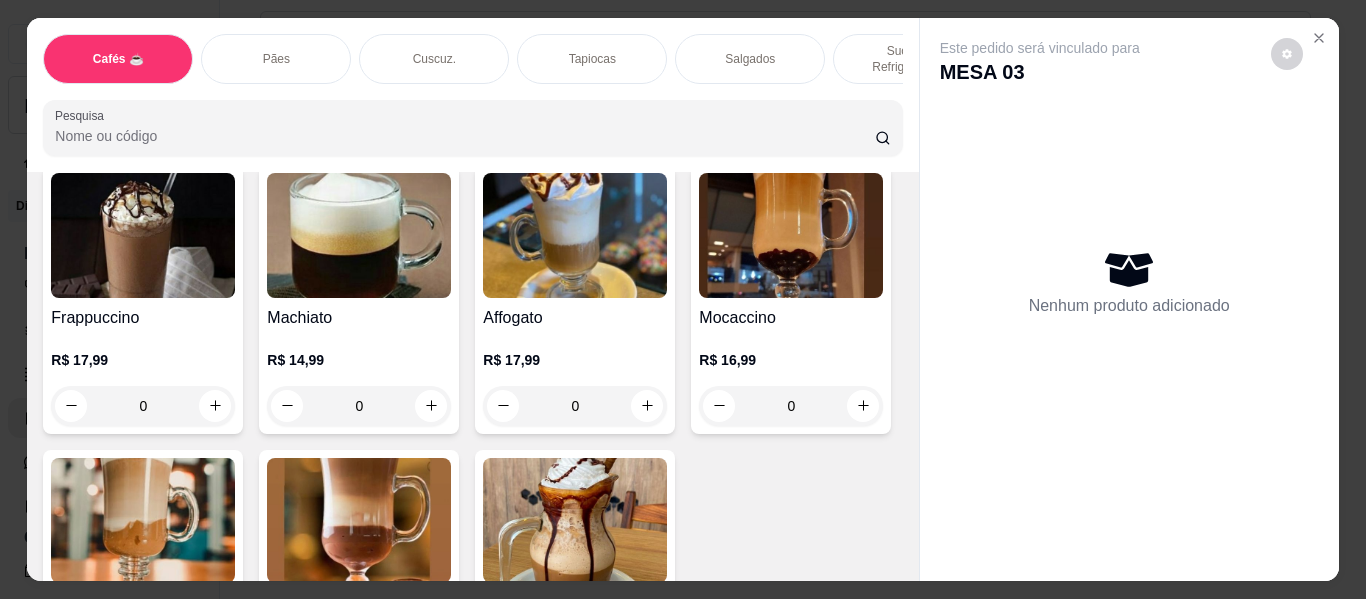scroll, scrollTop: 2600, scrollLeft: 0, axis: vertical 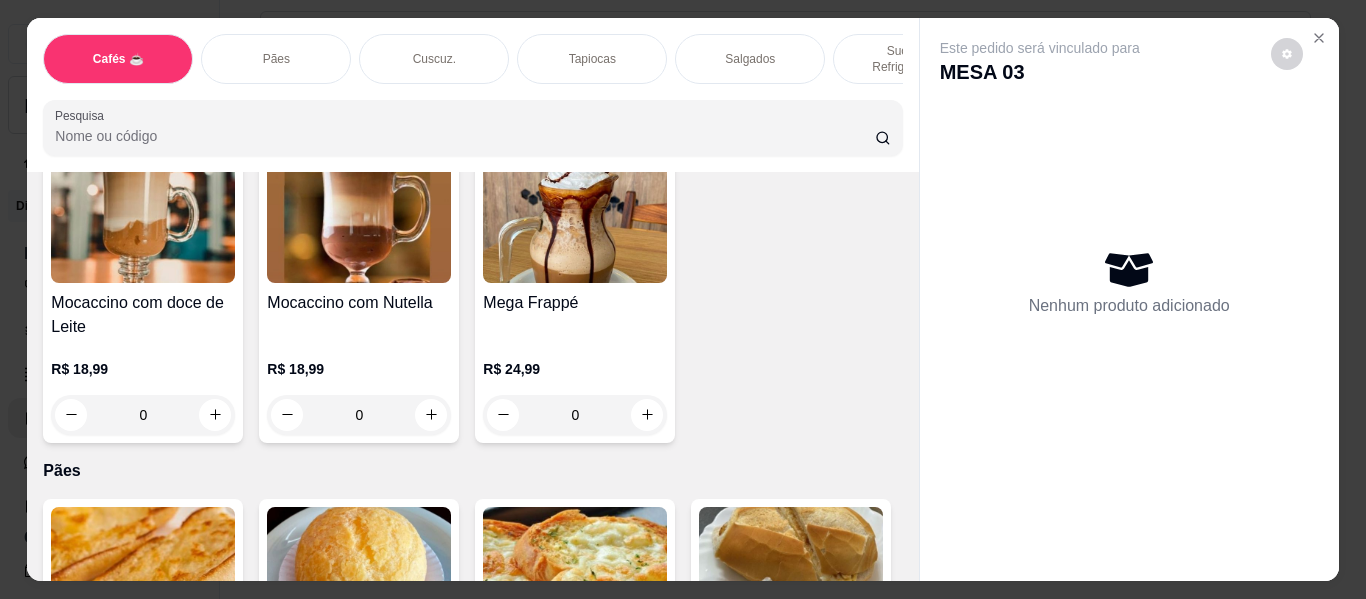 click at bounding box center [647, -179] 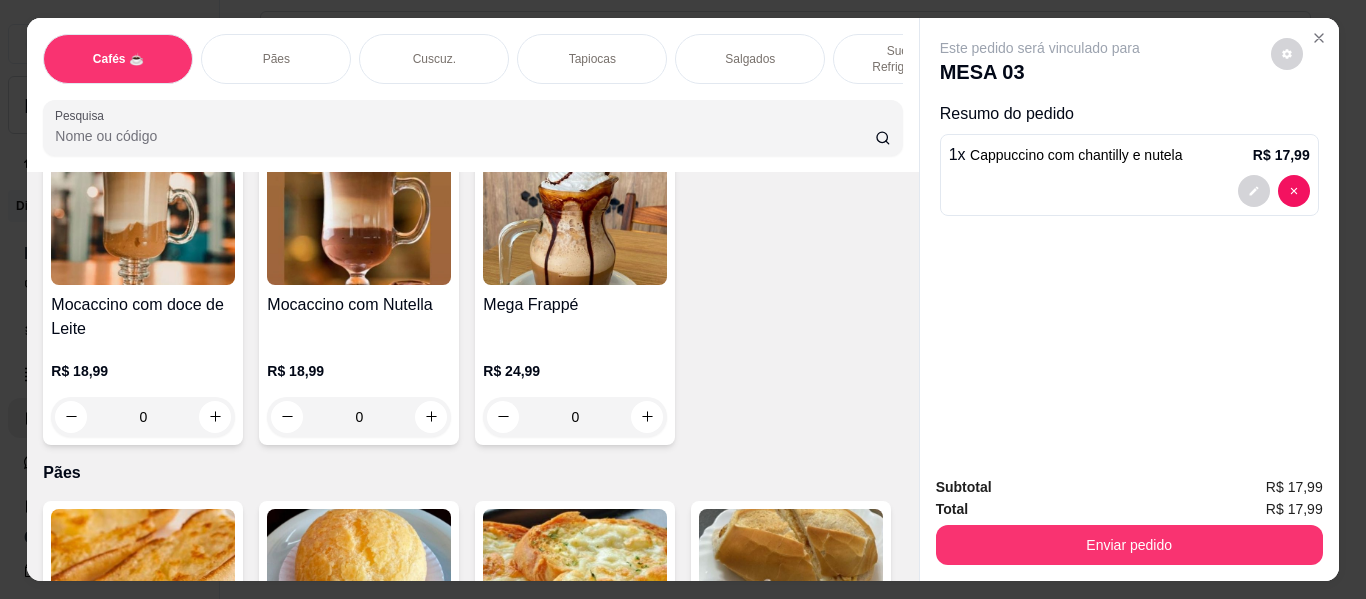 click on "Tapiocas" at bounding box center [592, 59] 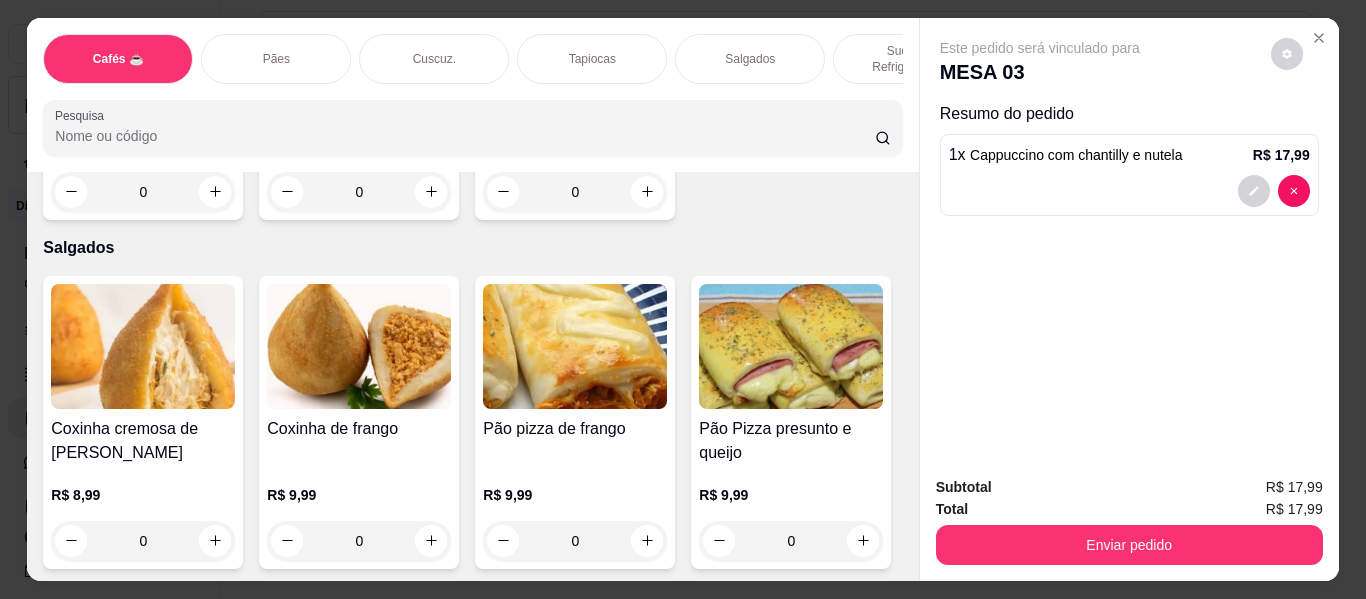 scroll, scrollTop: 54, scrollLeft: 0, axis: vertical 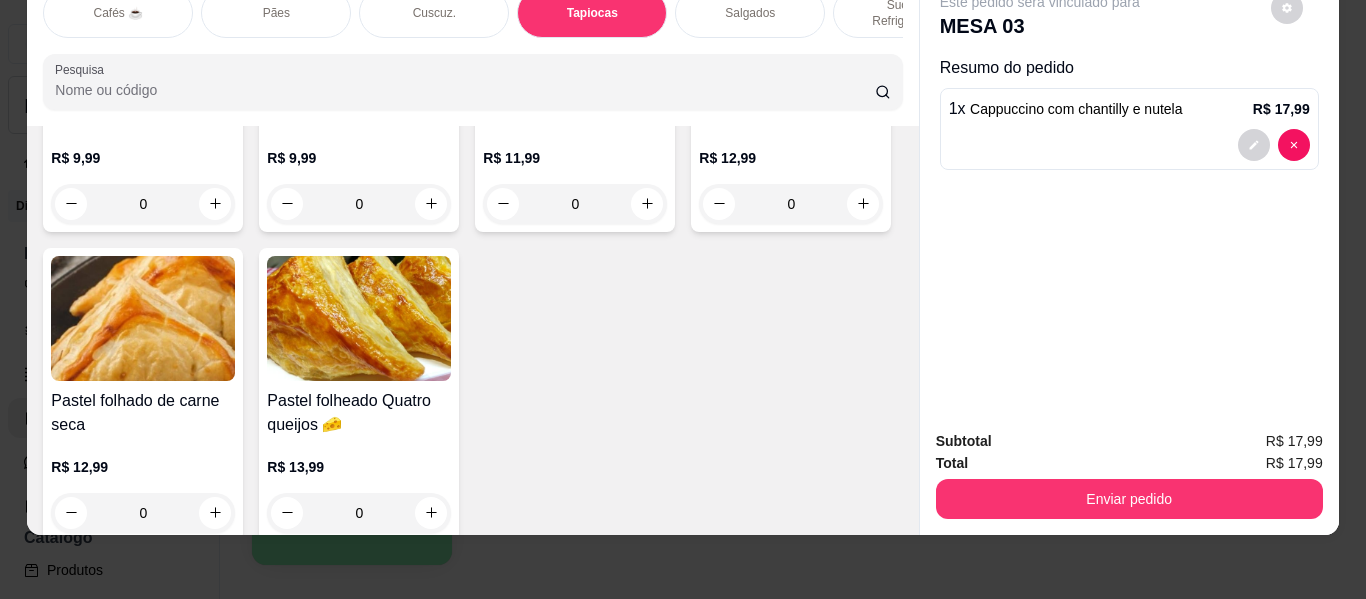click 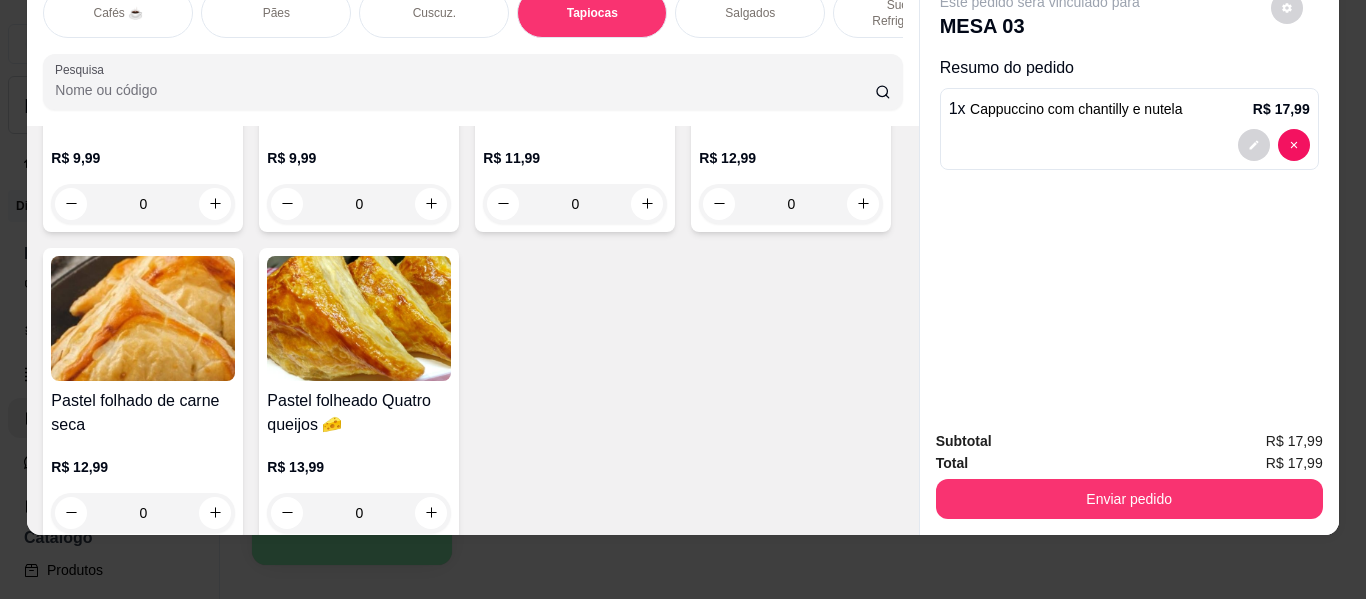 type on "1" 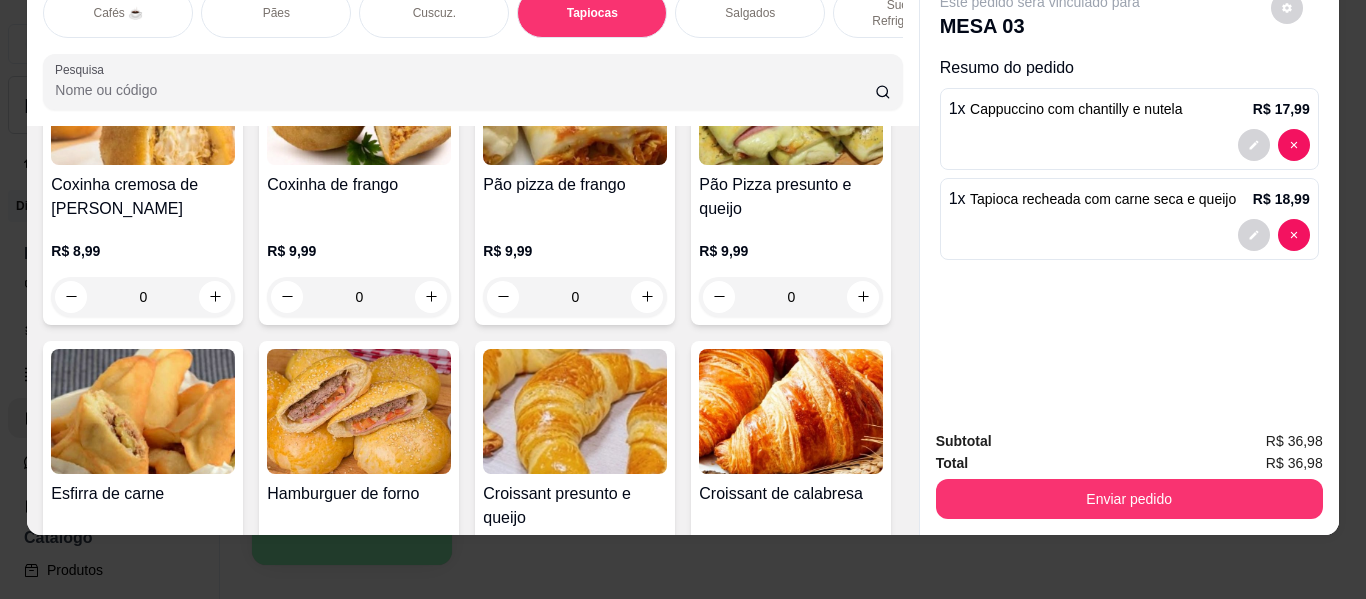 click on "Tapioca com ovo e queijo" at bounding box center [143, -1080] 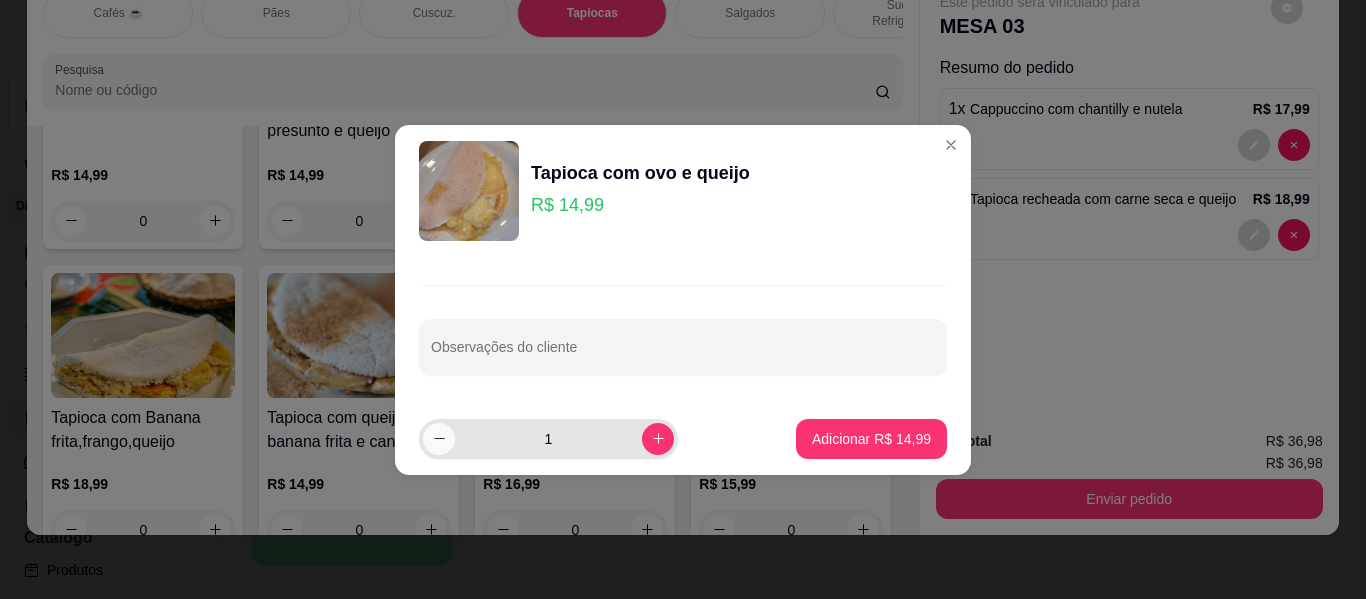 scroll, scrollTop: 4235, scrollLeft: 0, axis: vertical 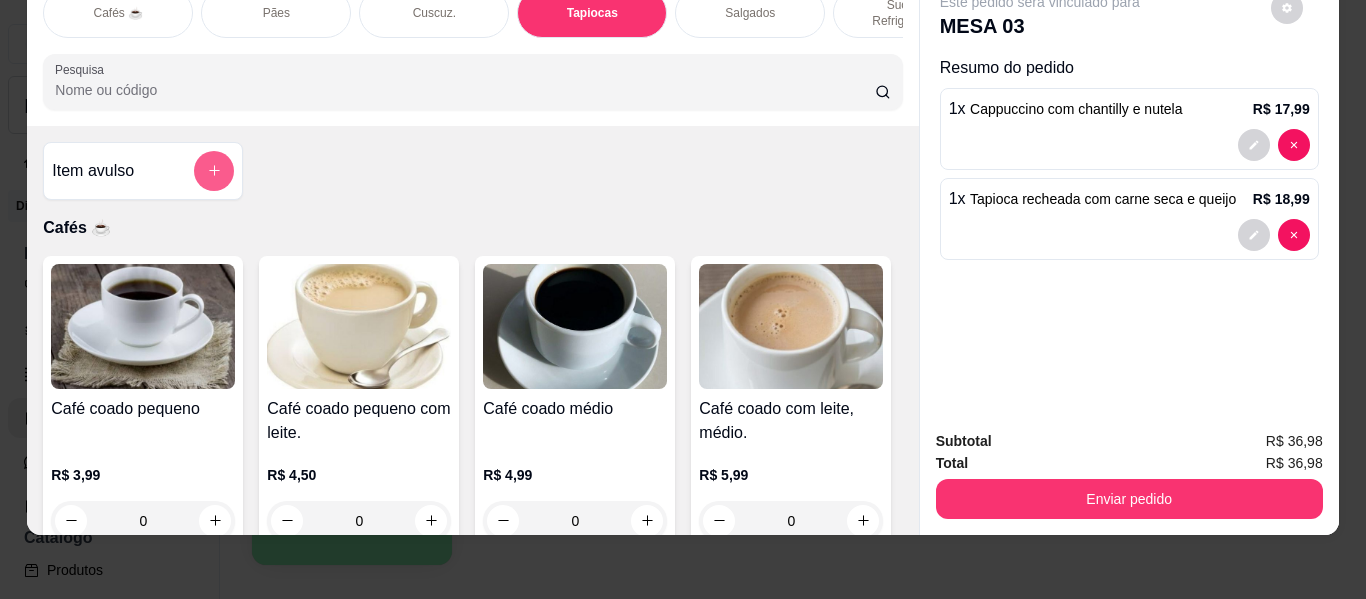 click at bounding box center (214, 171) 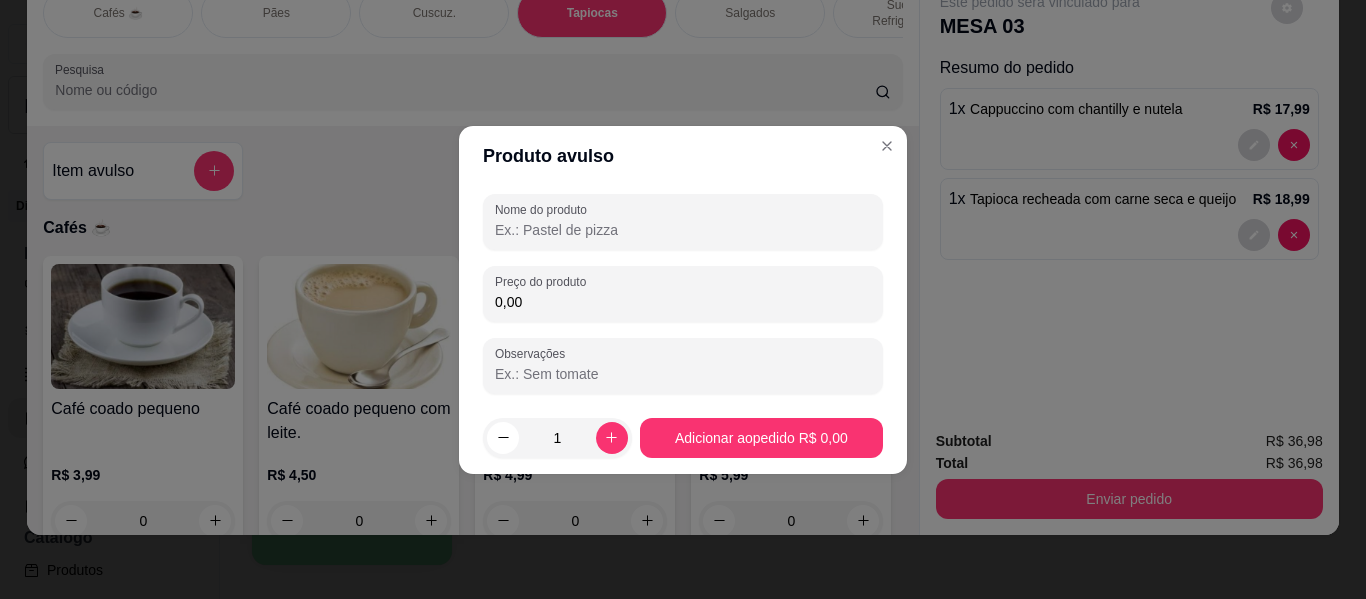click on "Nome do produto" at bounding box center [683, 230] 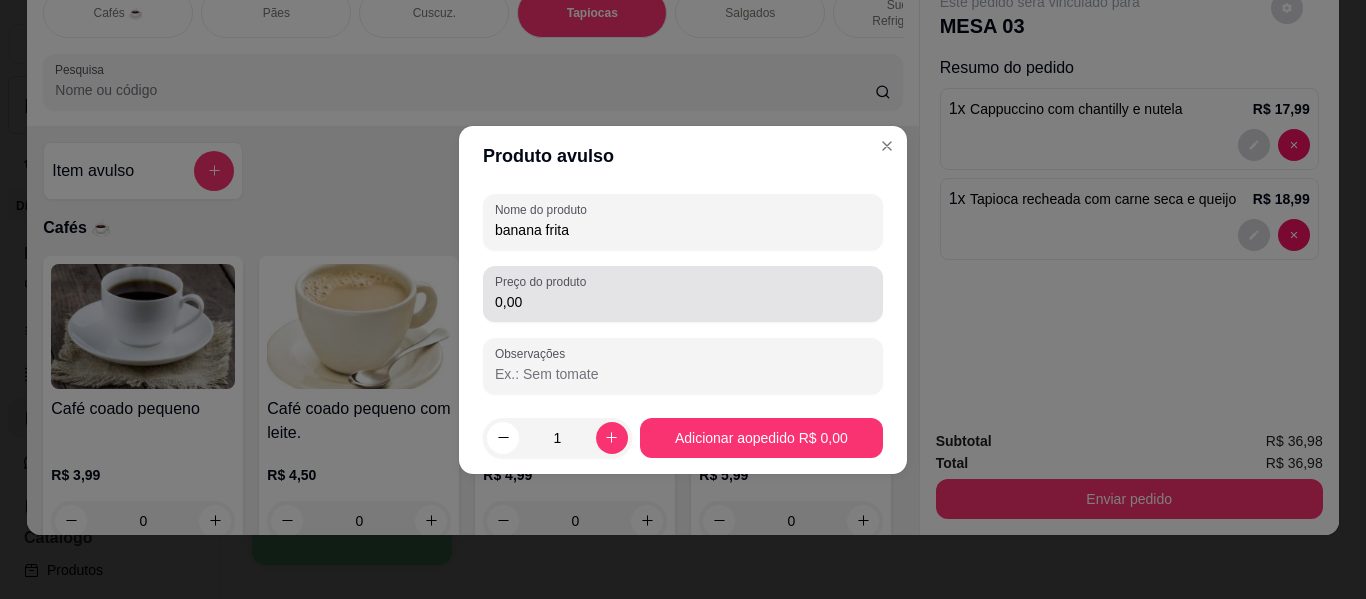 type on "banana frita" 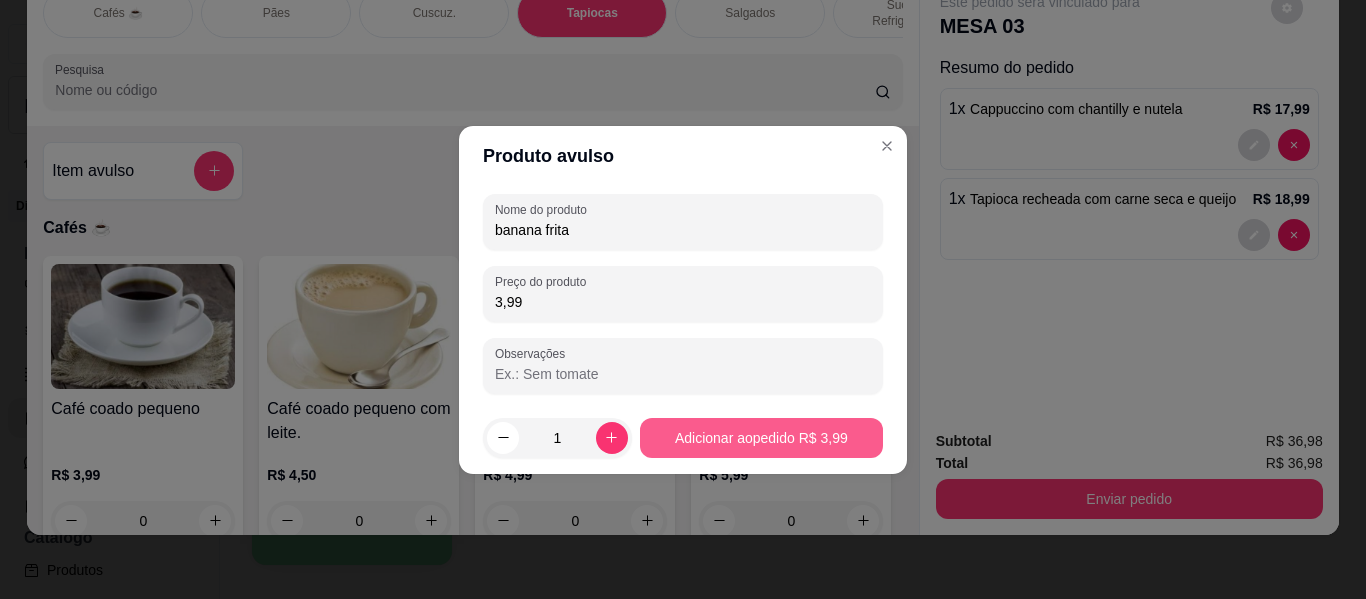 type on "3,99" 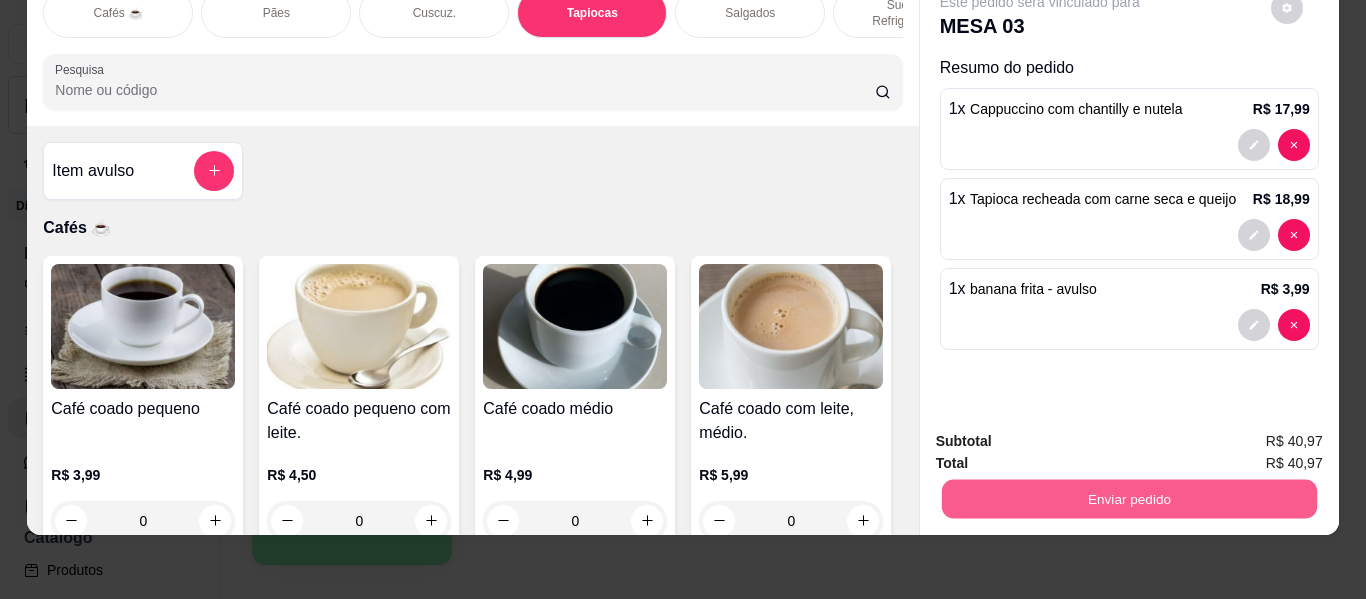 click on "Enviar pedido" at bounding box center [1128, 499] 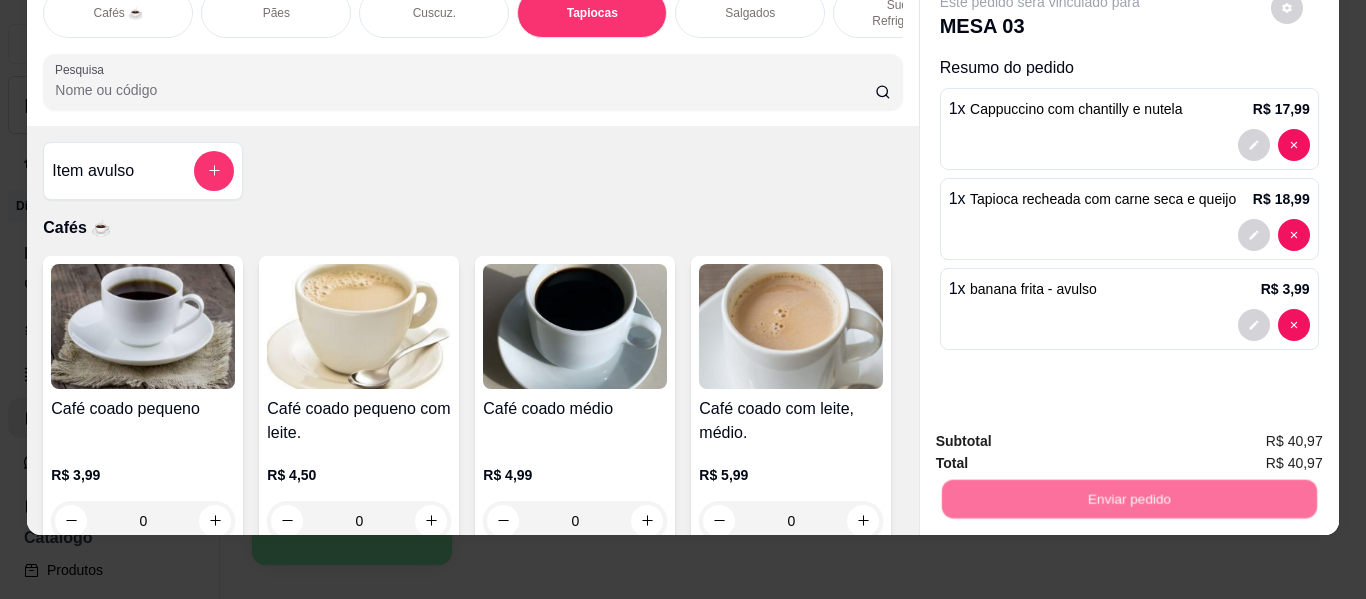 click on "Não registrar e enviar pedido" at bounding box center [1063, 434] 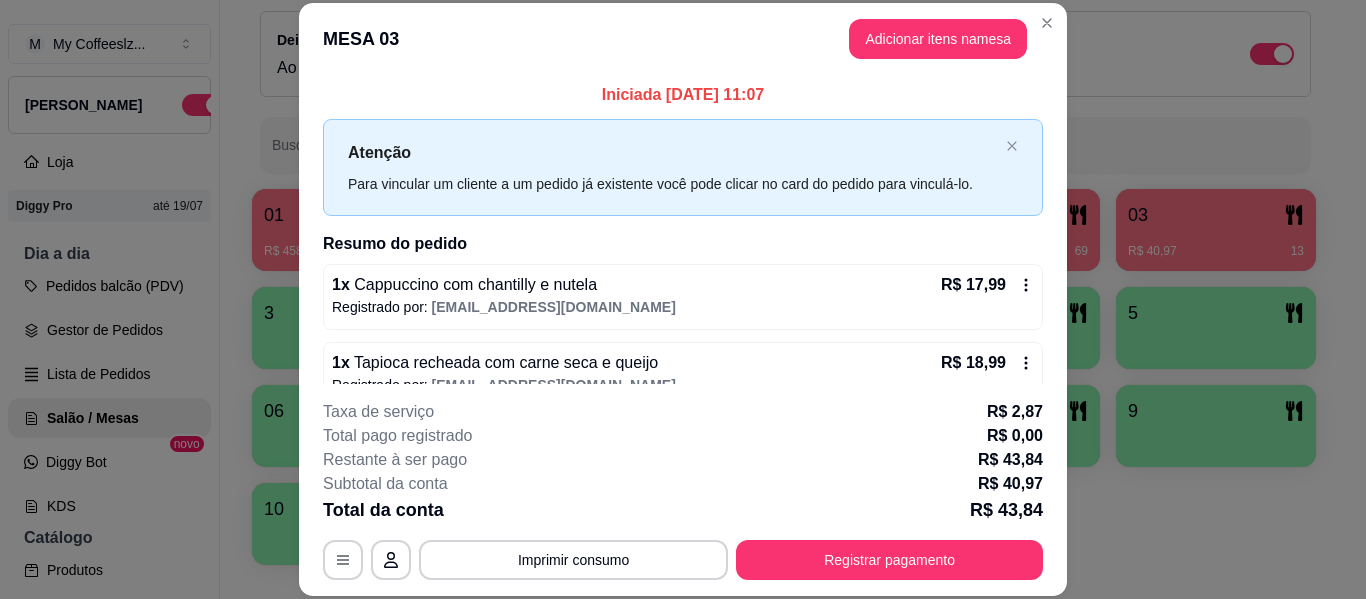 click on "R$ 0,00" at bounding box center (1015, 436) 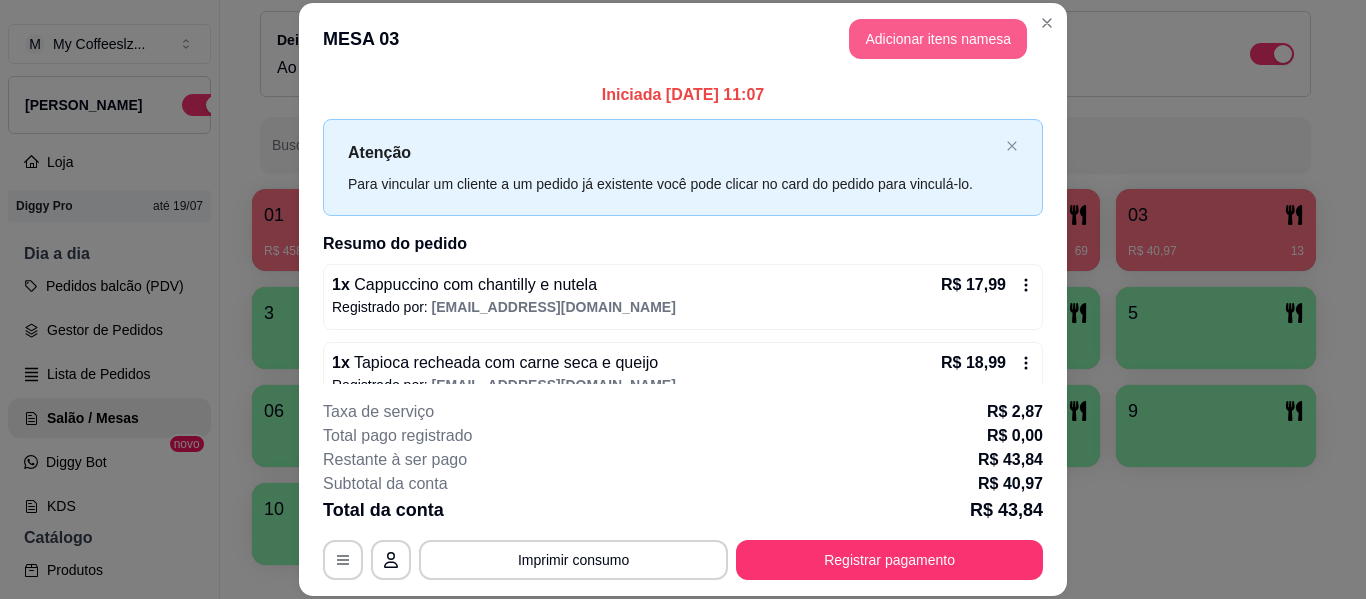 click on "Adicionar itens na  mesa" at bounding box center (938, 39) 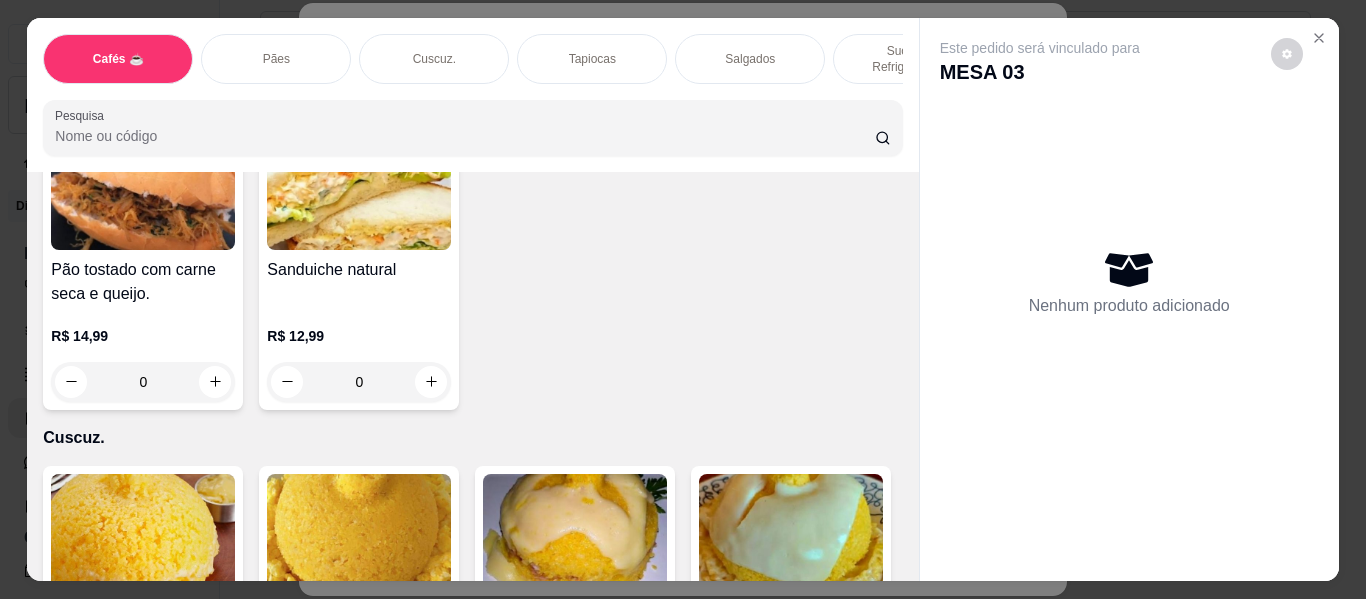 scroll, scrollTop: 3900, scrollLeft: 0, axis: vertical 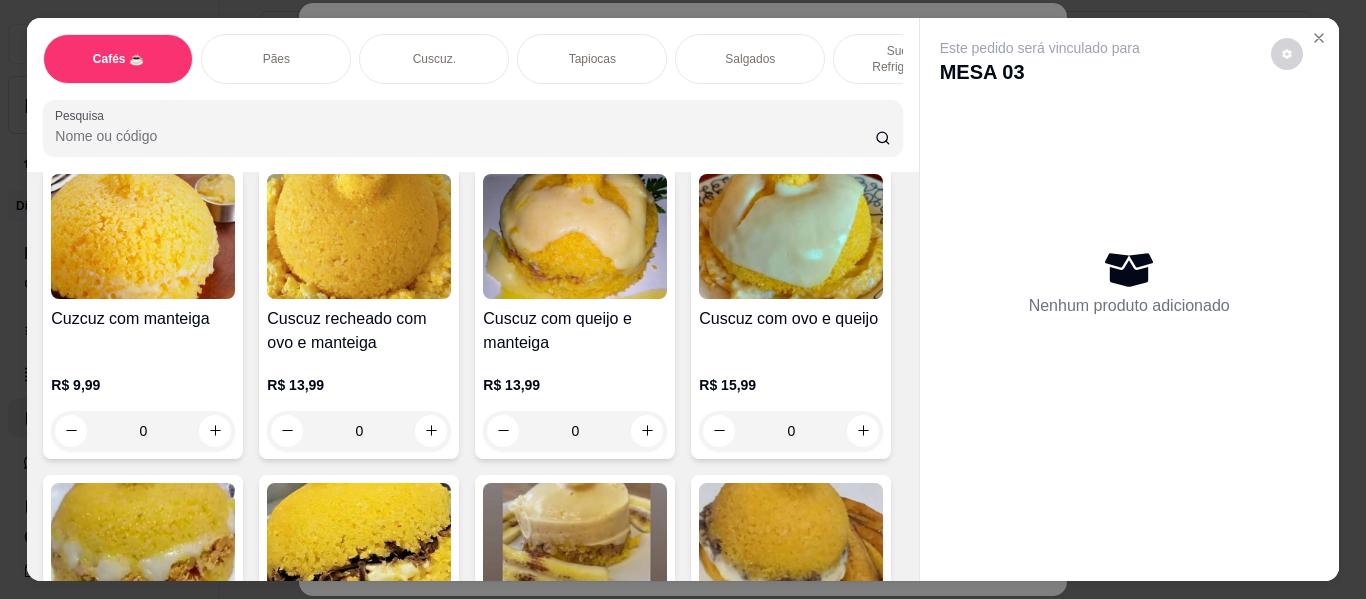 click 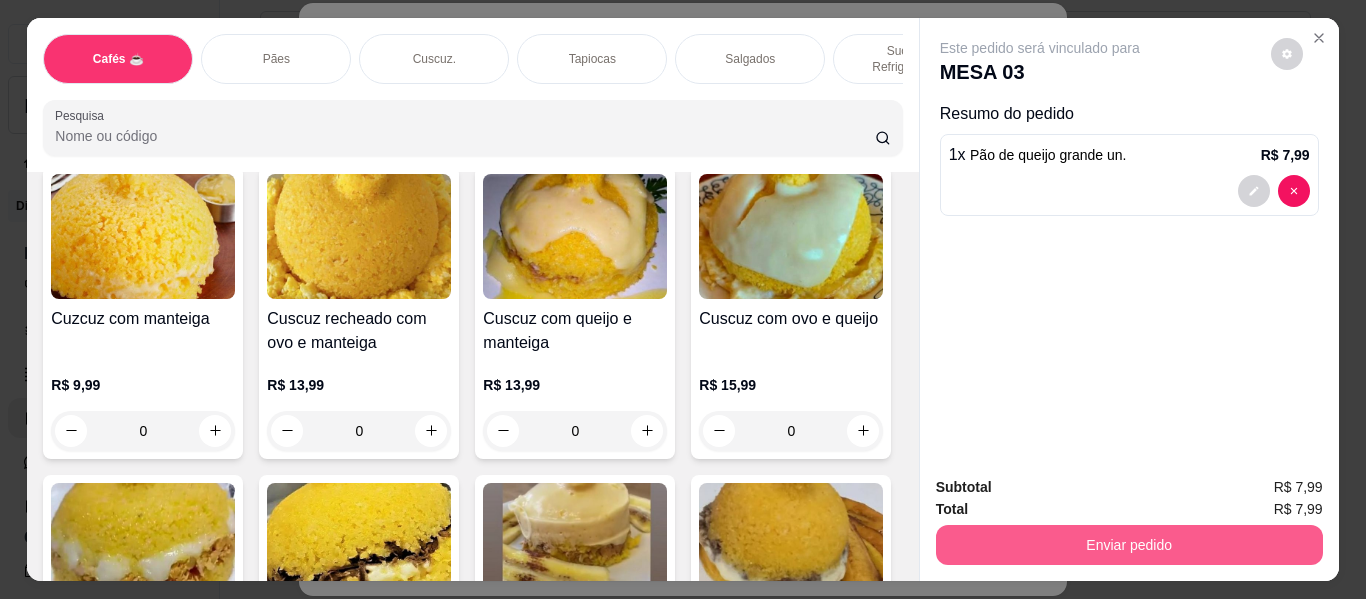 click on "Enviar pedido" at bounding box center [1129, 545] 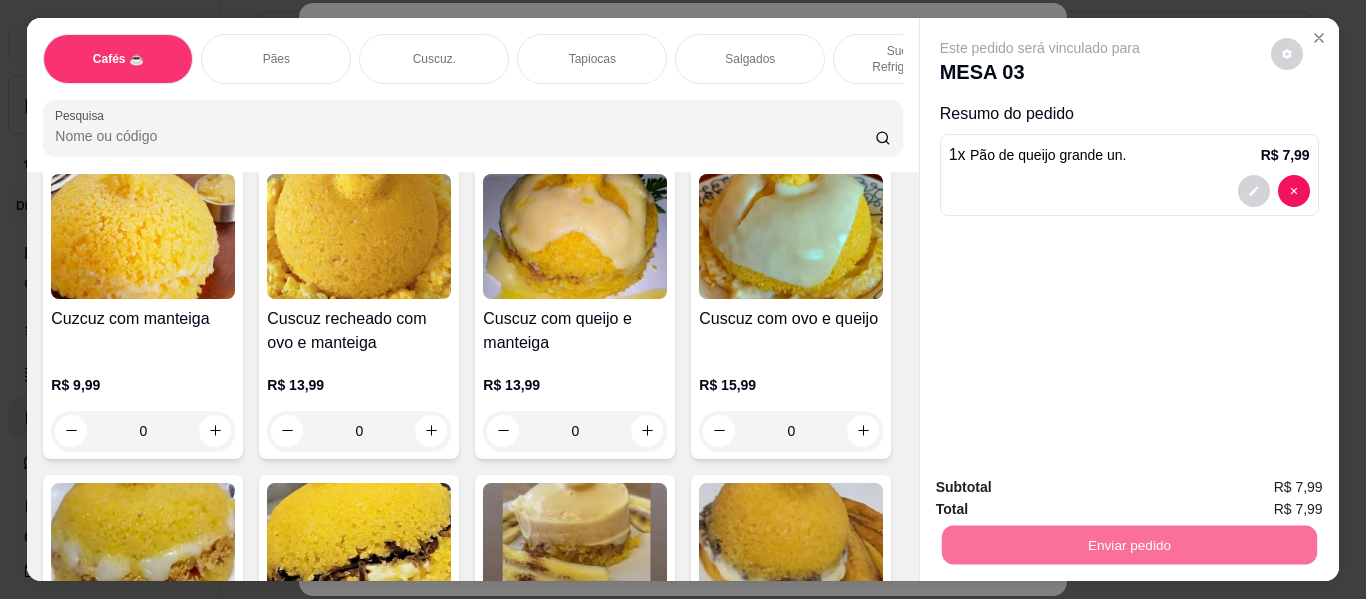 click on "Não registrar e enviar pedido" at bounding box center (1063, 488) 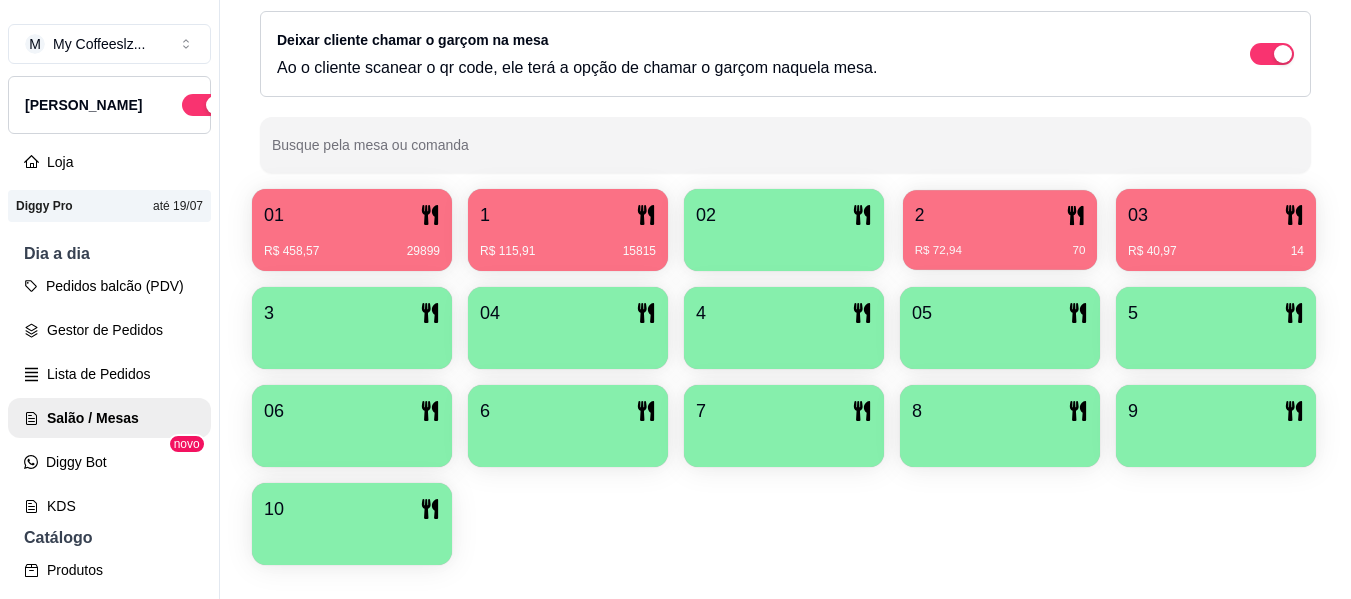 click on "R$ 72,94 70" at bounding box center (1000, 243) 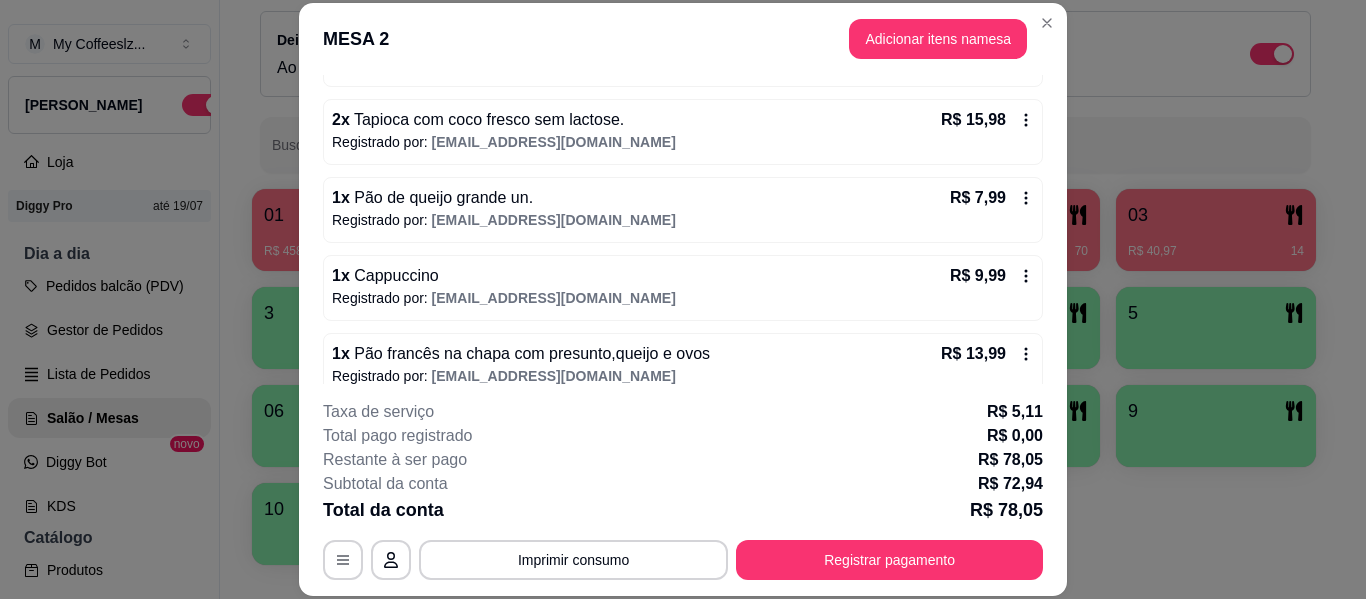 scroll, scrollTop: 266, scrollLeft: 0, axis: vertical 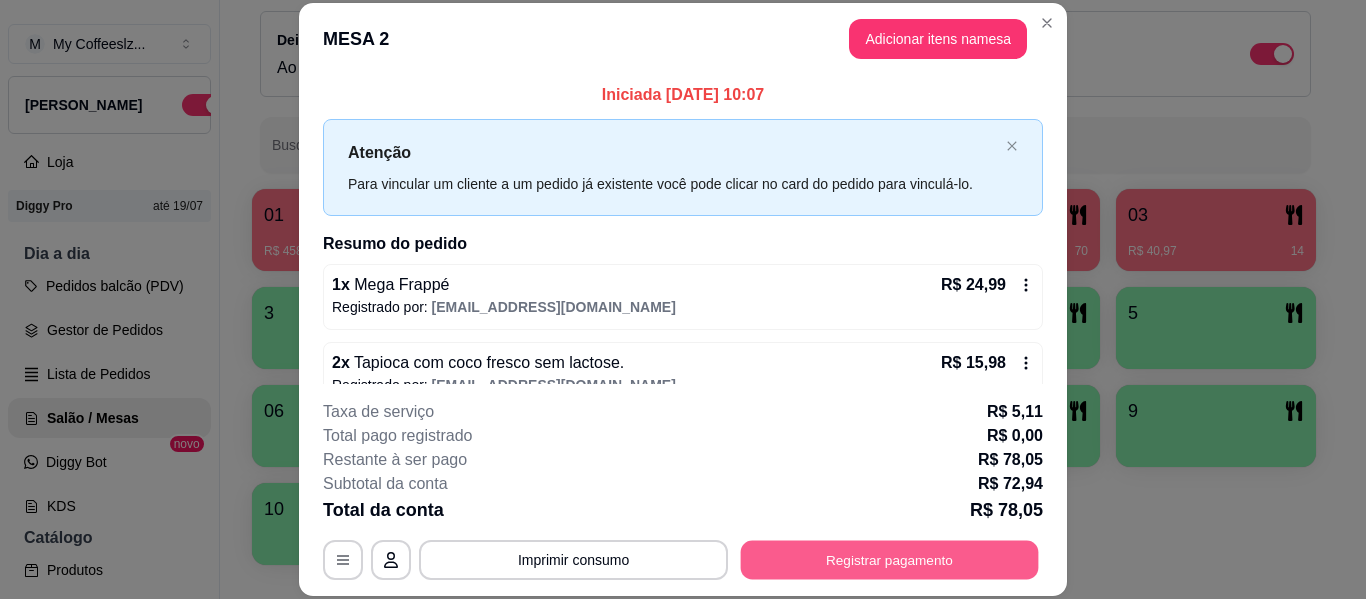 click on "Registrar pagamento" at bounding box center [890, 560] 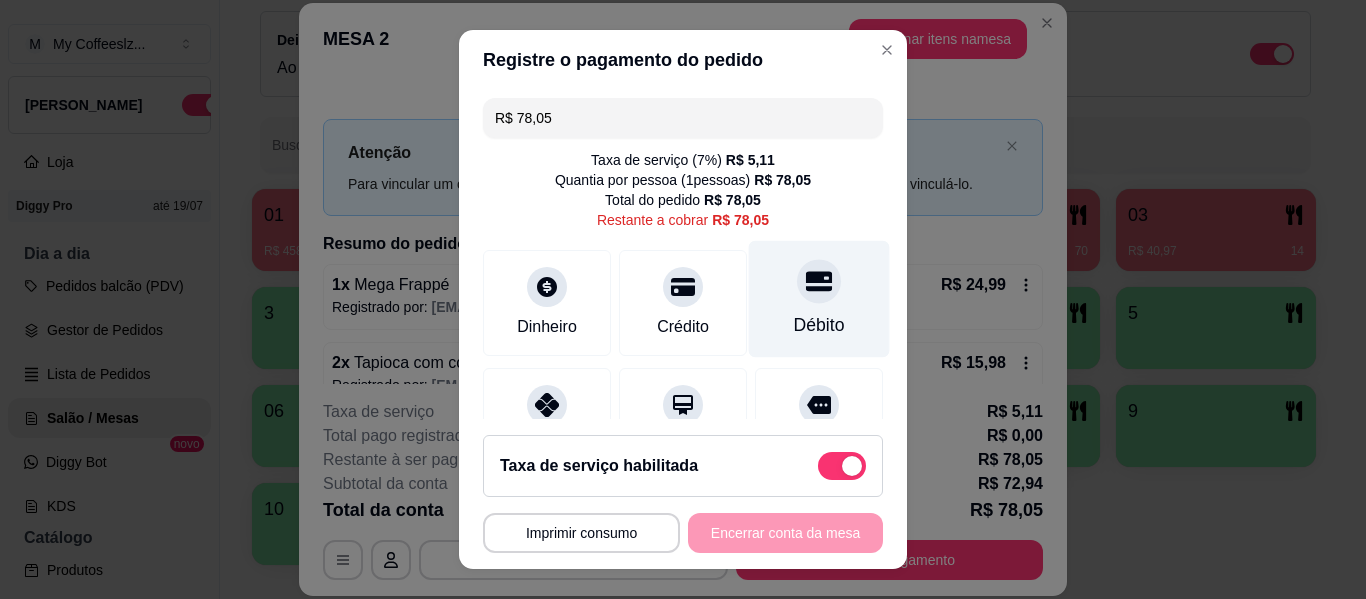 click on "Débito" at bounding box center [819, 299] 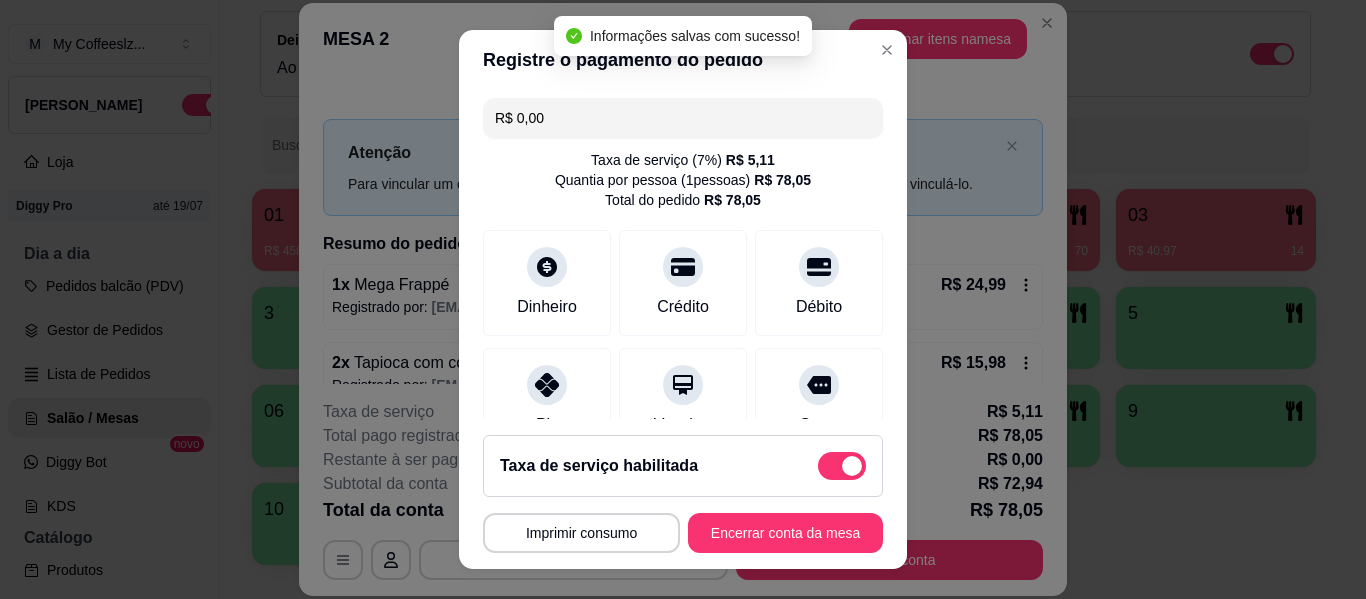type on "R$ 0,00" 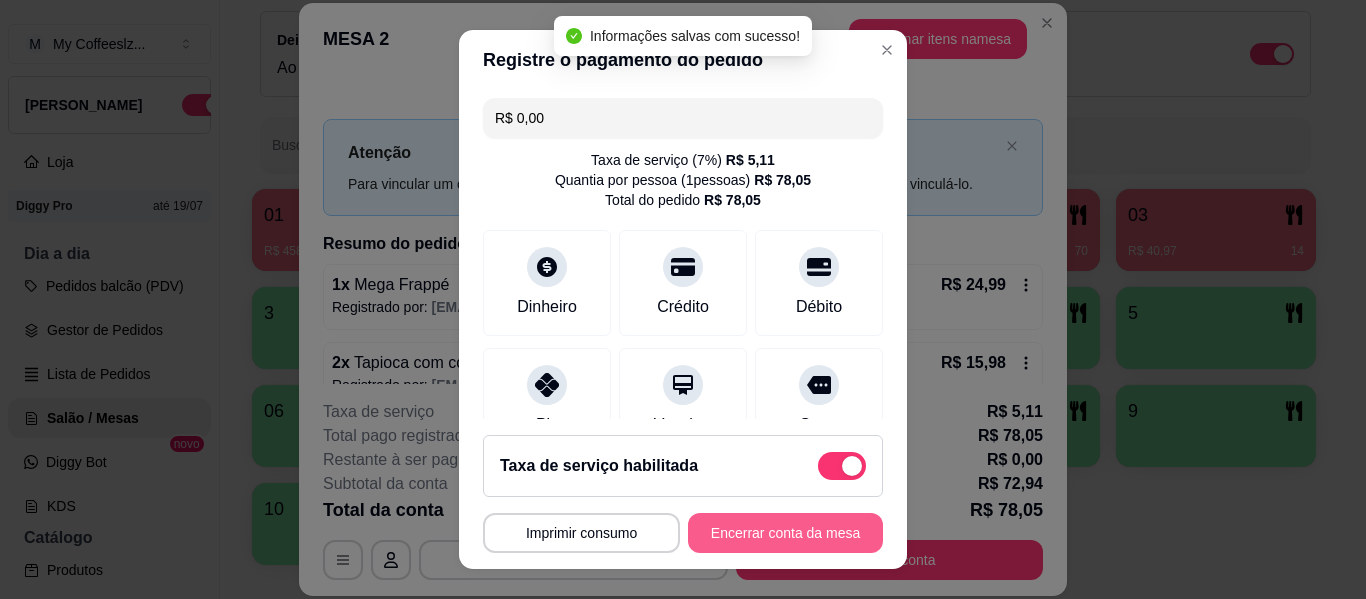 click on "Encerrar conta da mesa" at bounding box center [785, 533] 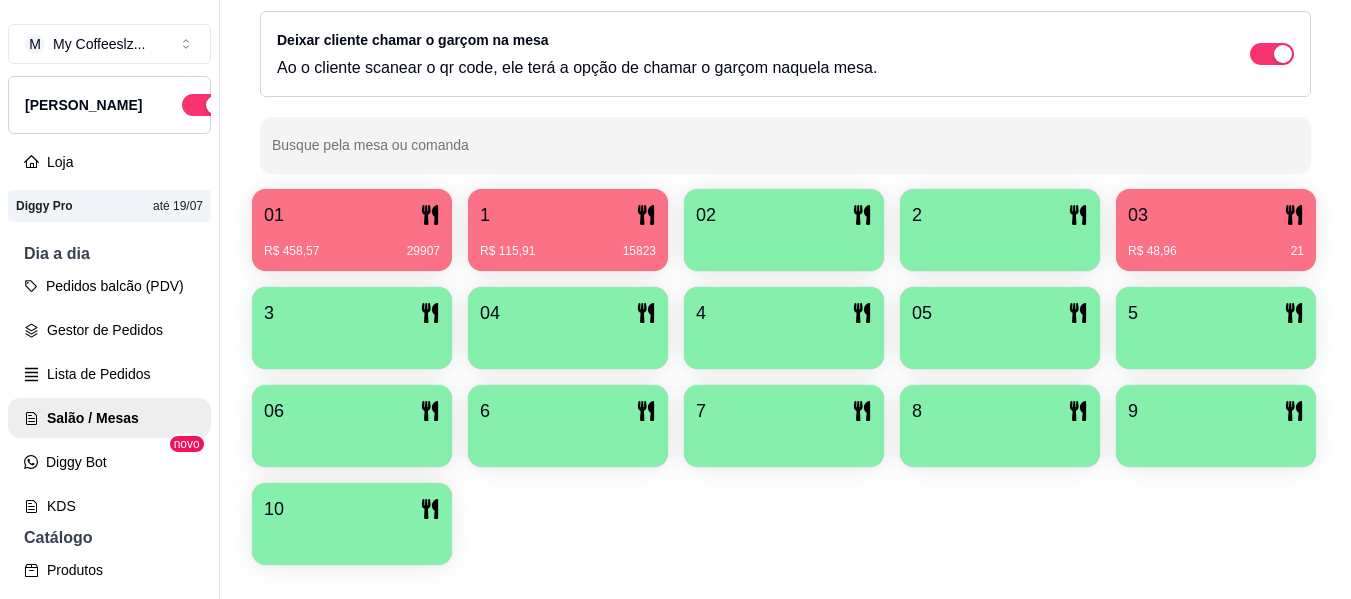 click on "R$ 48,96 21" at bounding box center [1216, 244] 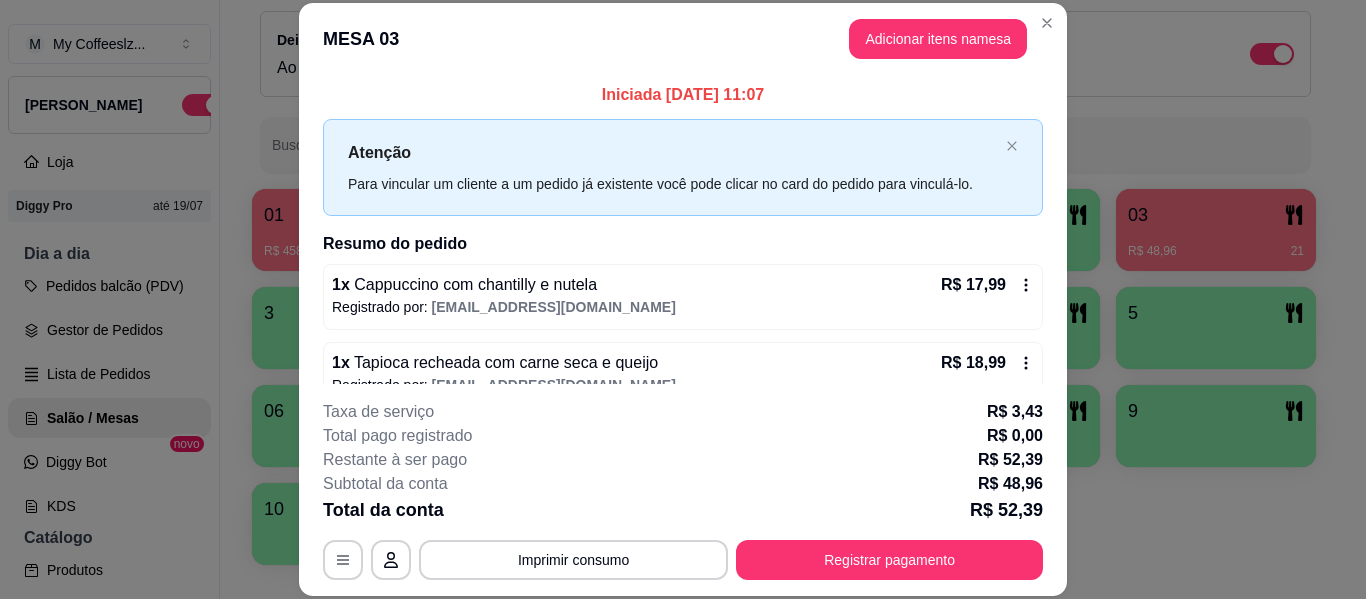 scroll, scrollTop: 188, scrollLeft: 0, axis: vertical 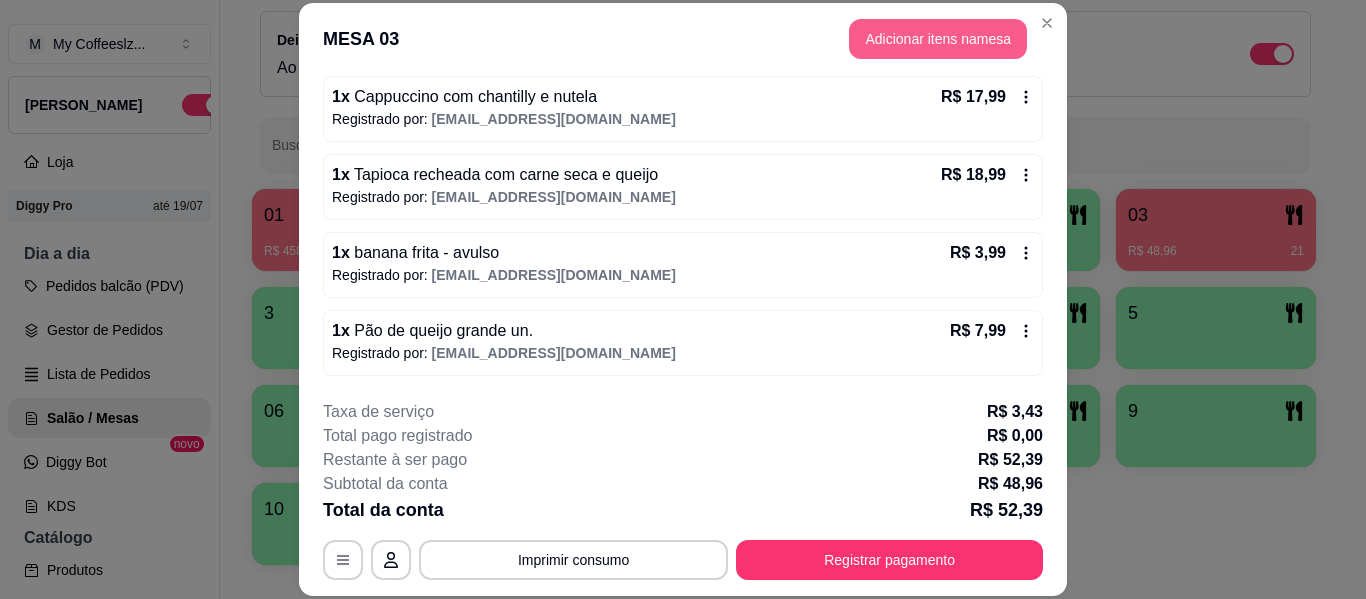 click on "Adicionar itens na  mesa" at bounding box center [938, 39] 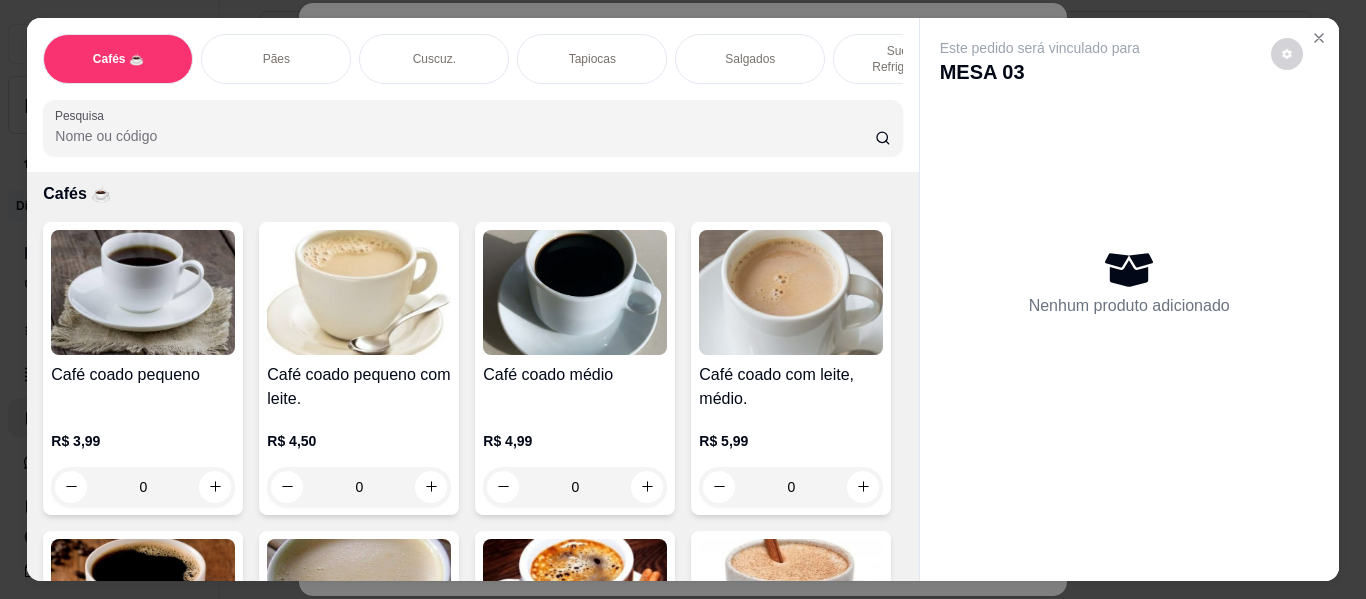 scroll, scrollTop: 100, scrollLeft: 0, axis: vertical 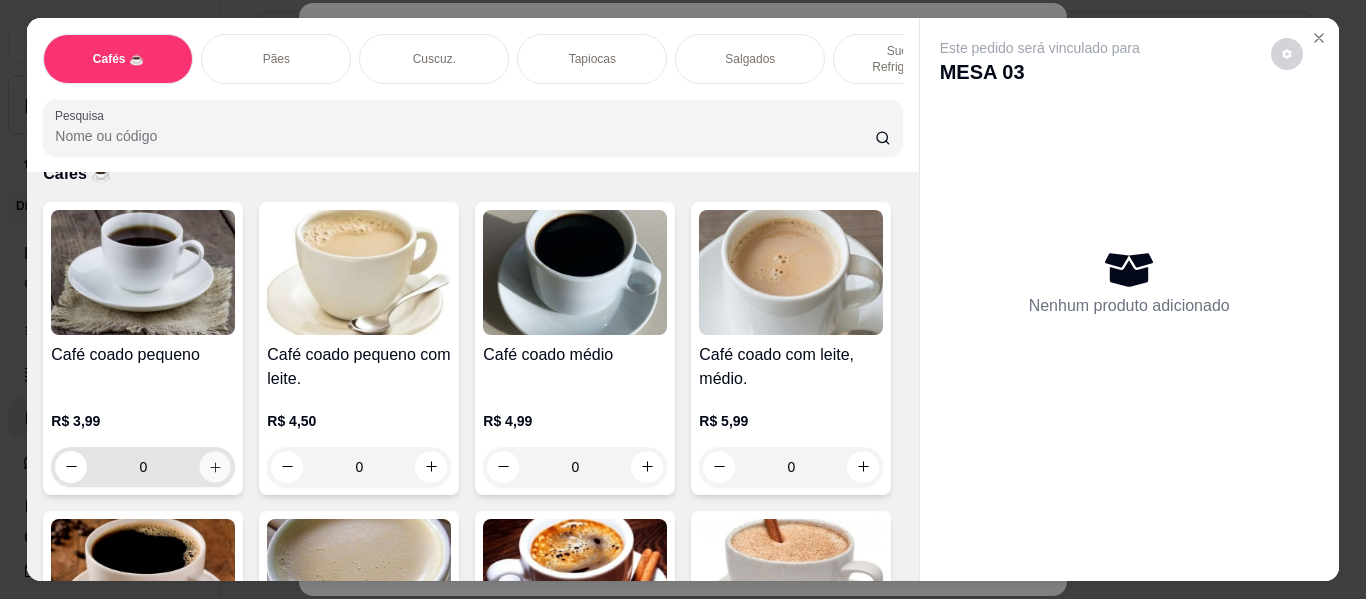 click at bounding box center (215, 466) 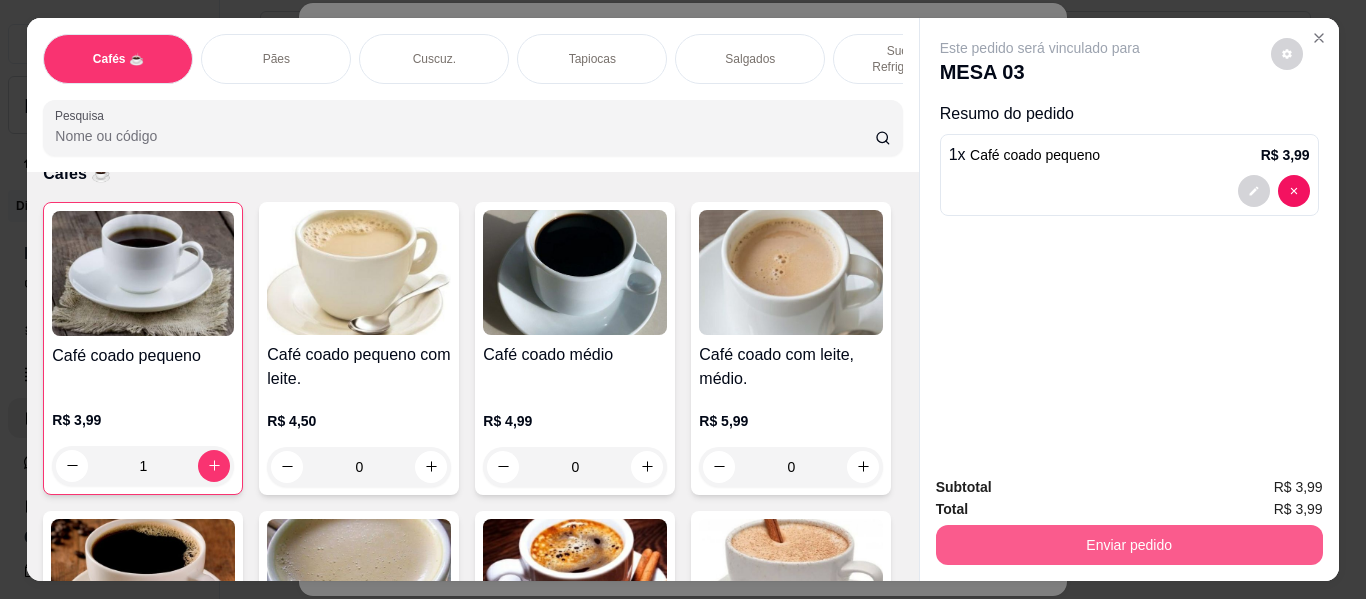 click on "Enviar pedido" at bounding box center [1129, 545] 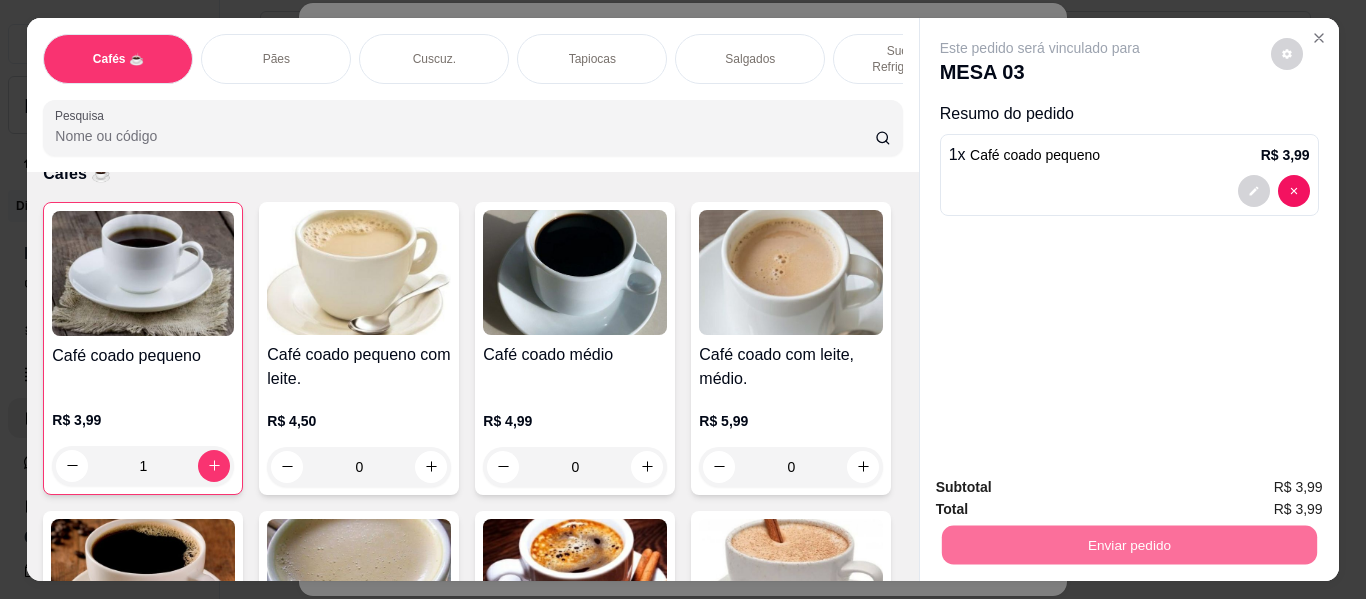 click on "Não registrar e enviar pedido" at bounding box center [1063, 488] 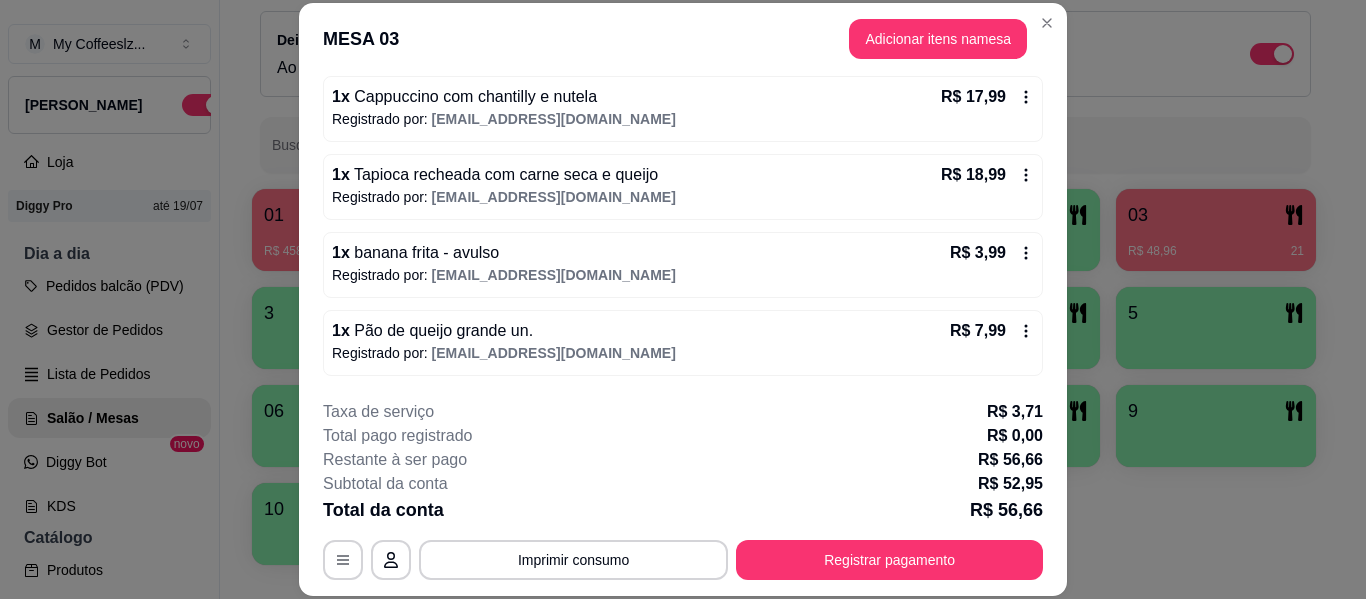 scroll, scrollTop: 61, scrollLeft: 0, axis: vertical 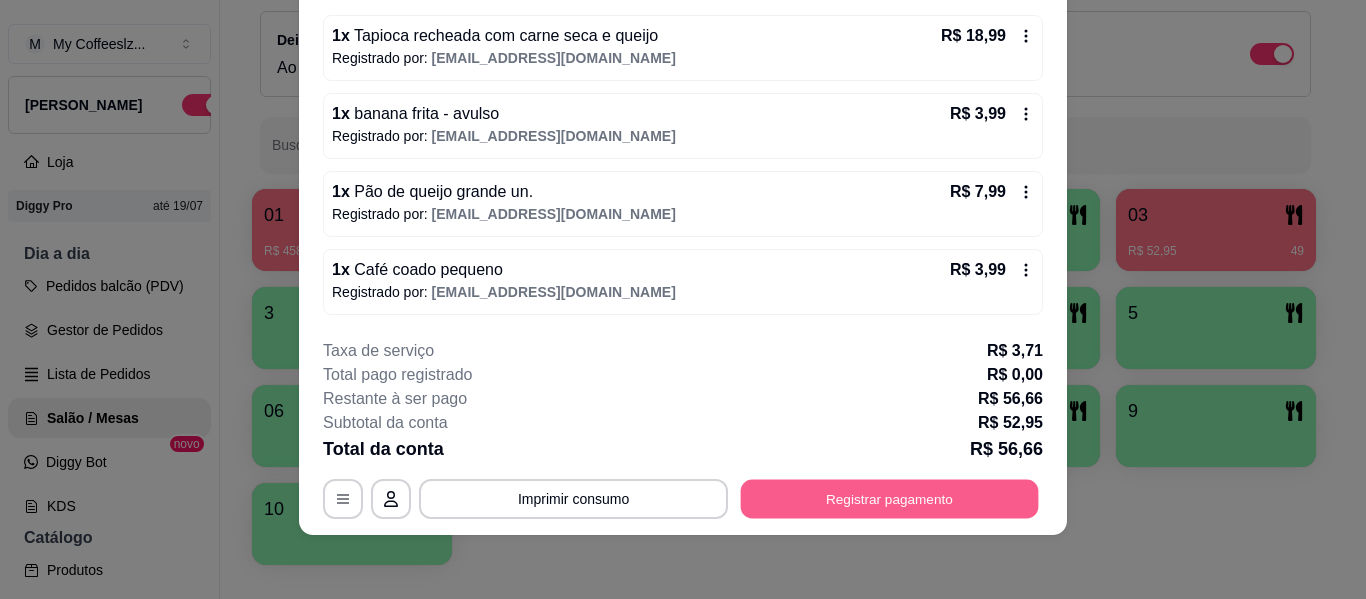 click on "Registrar pagamento" at bounding box center (890, 499) 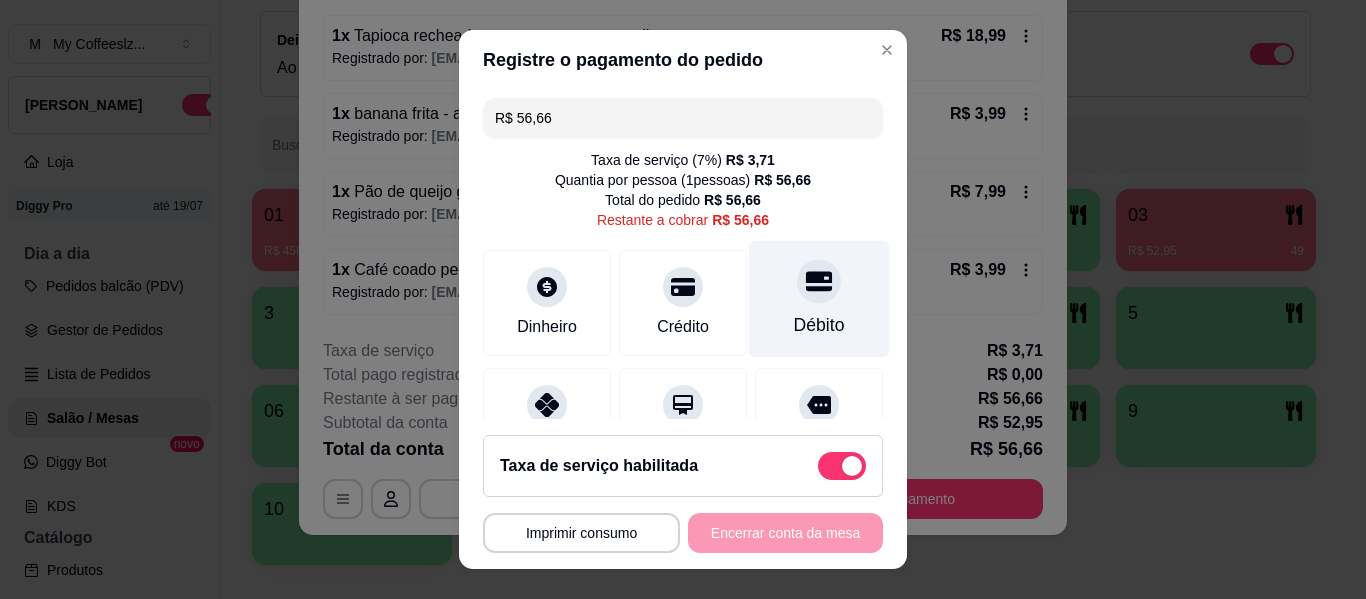 click 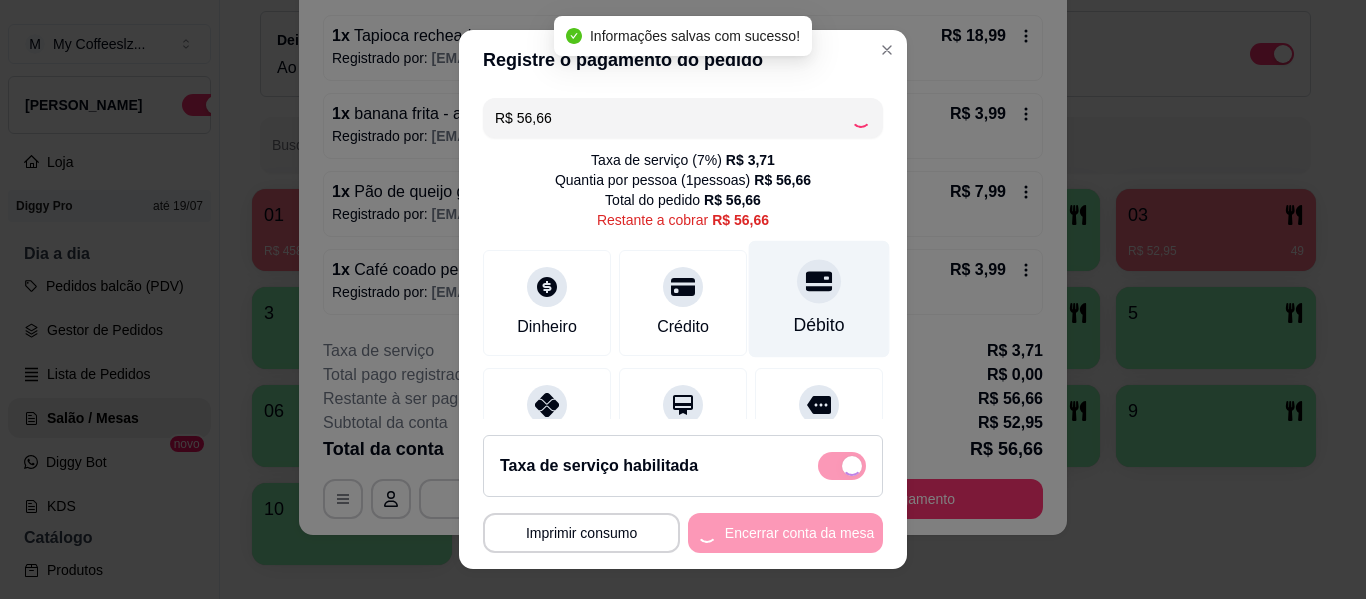 type on "R$ 0,00" 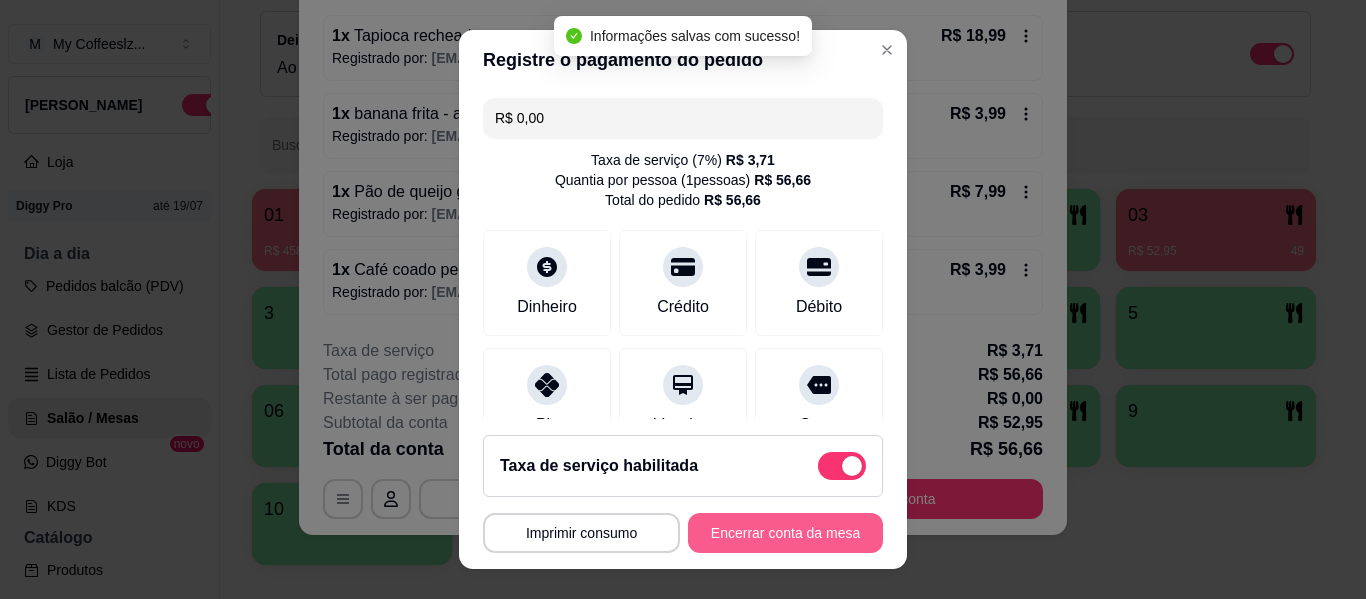 click on "Encerrar conta da mesa" at bounding box center [785, 533] 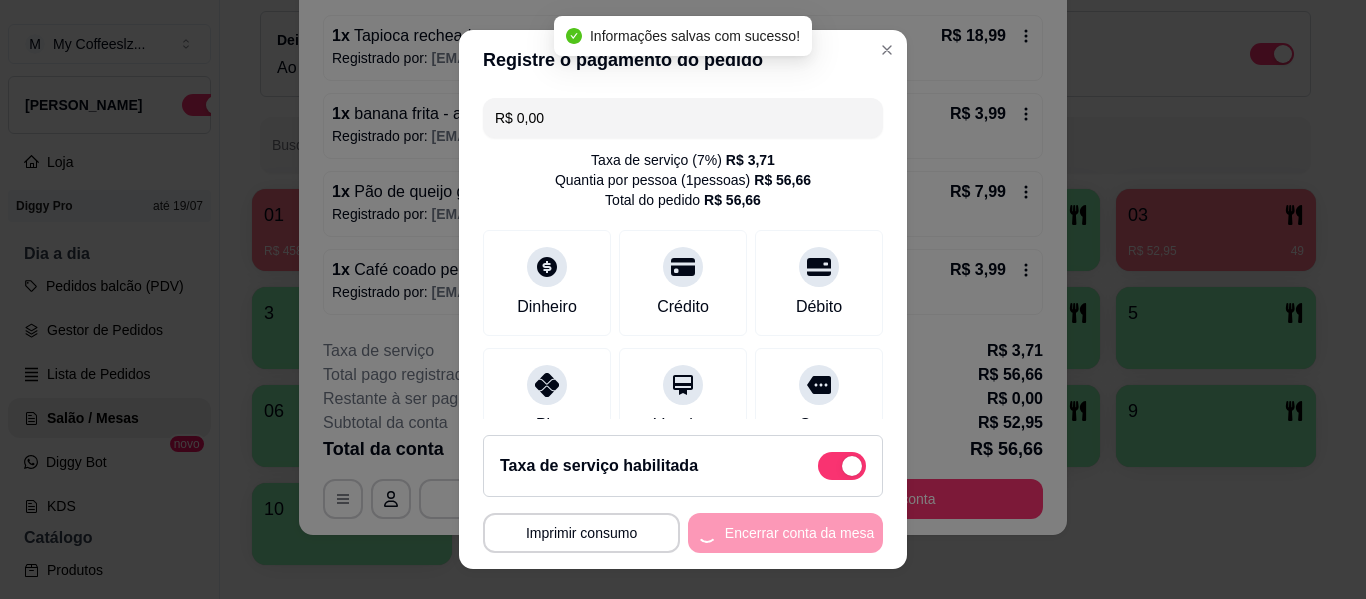 scroll, scrollTop: 0, scrollLeft: 0, axis: both 